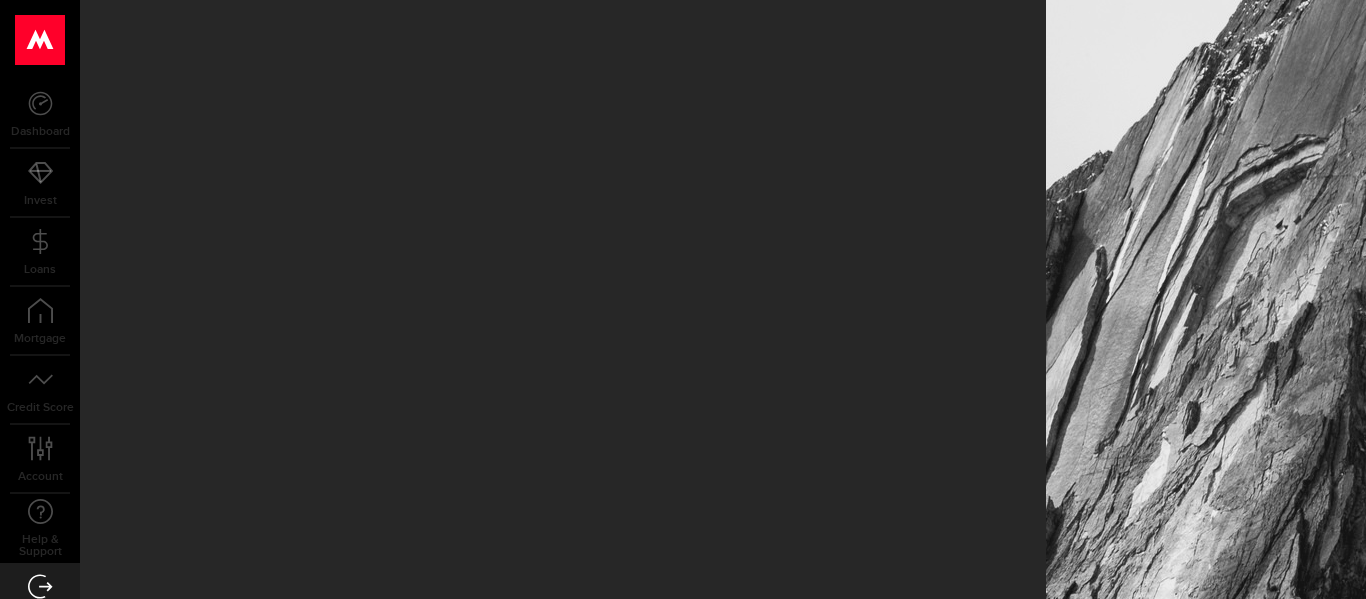 scroll, scrollTop: 0, scrollLeft: 0, axis: both 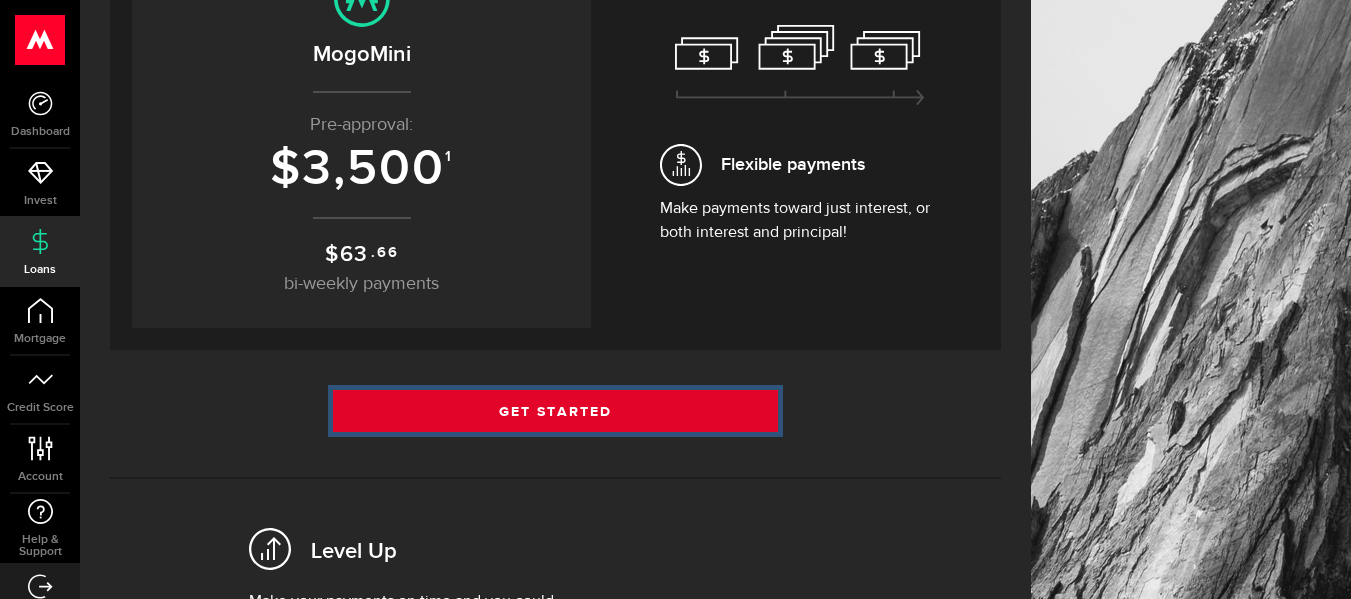 click on "Get Started" at bounding box center (556, 411) 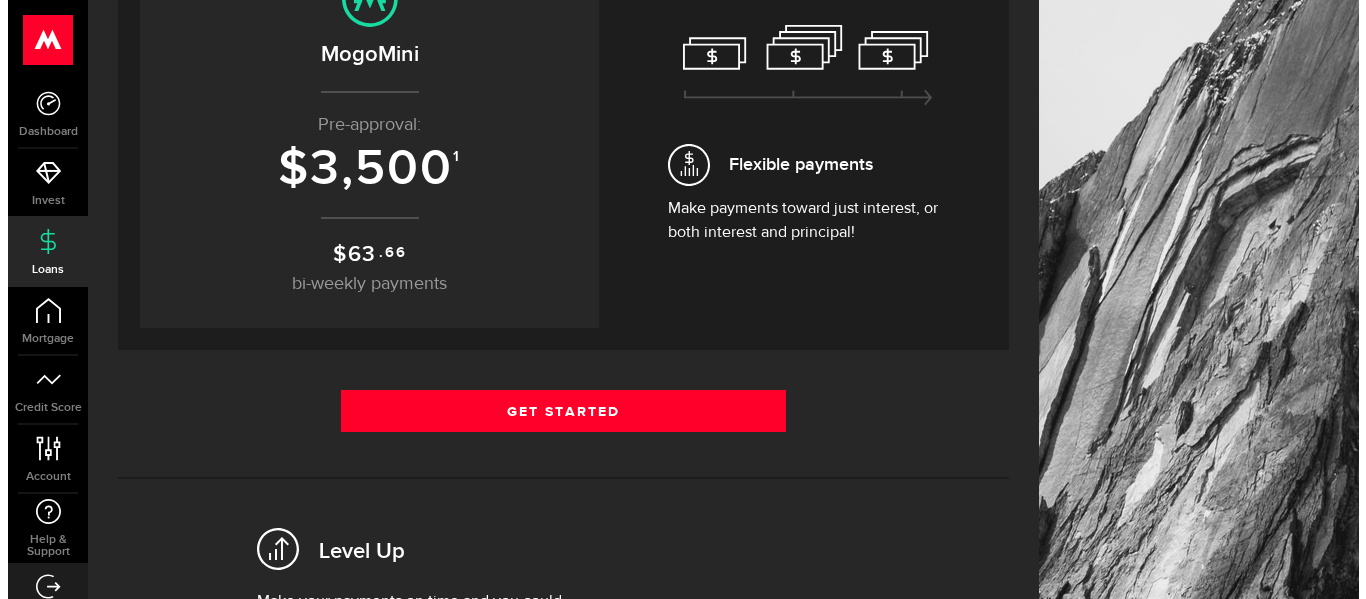 scroll, scrollTop: 0, scrollLeft: 0, axis: both 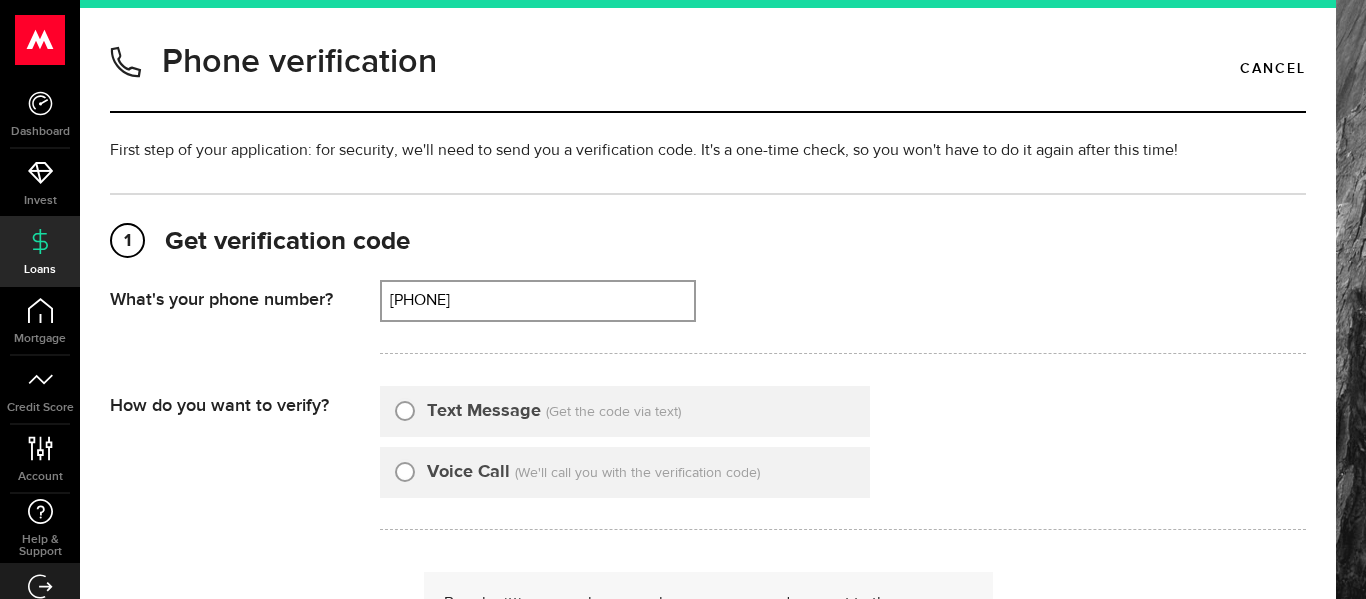 type on "7808622822" 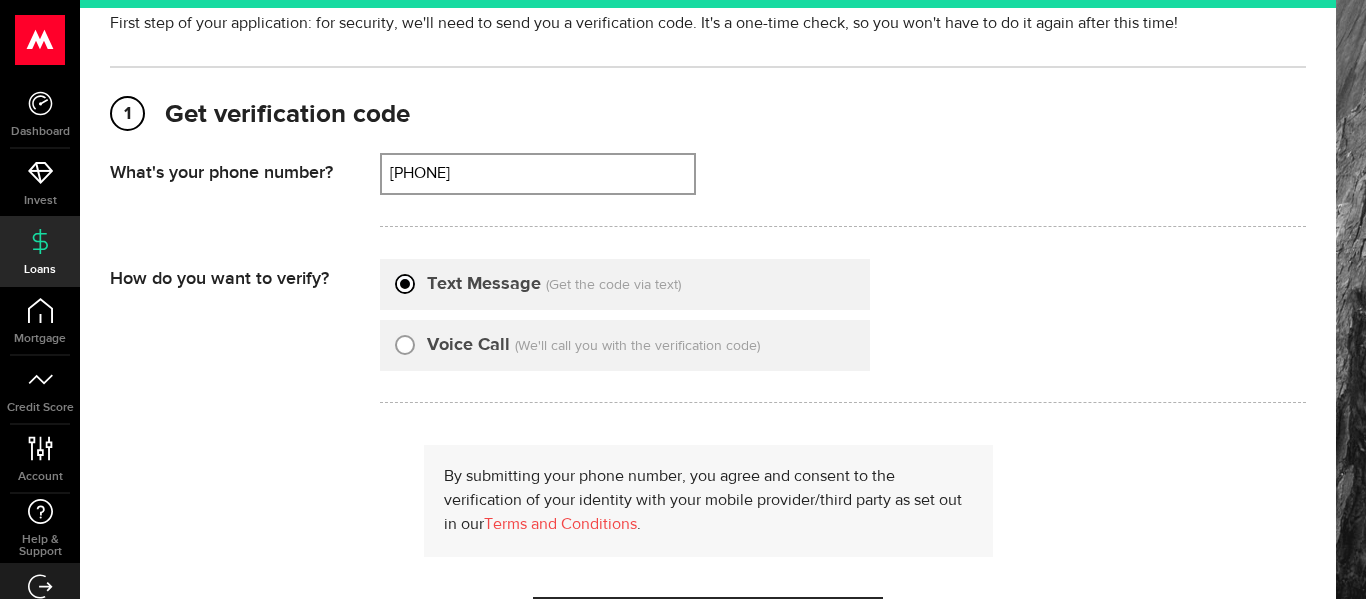 scroll, scrollTop: 400, scrollLeft: 0, axis: vertical 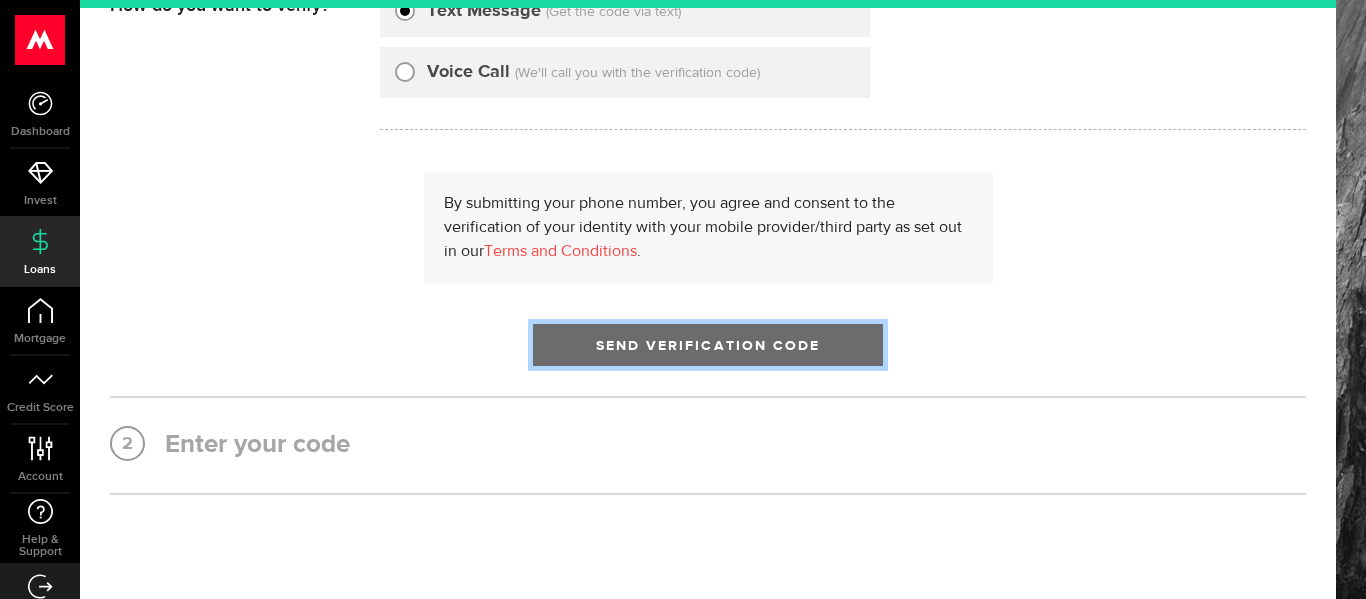 click at bounding box center (708, 350) 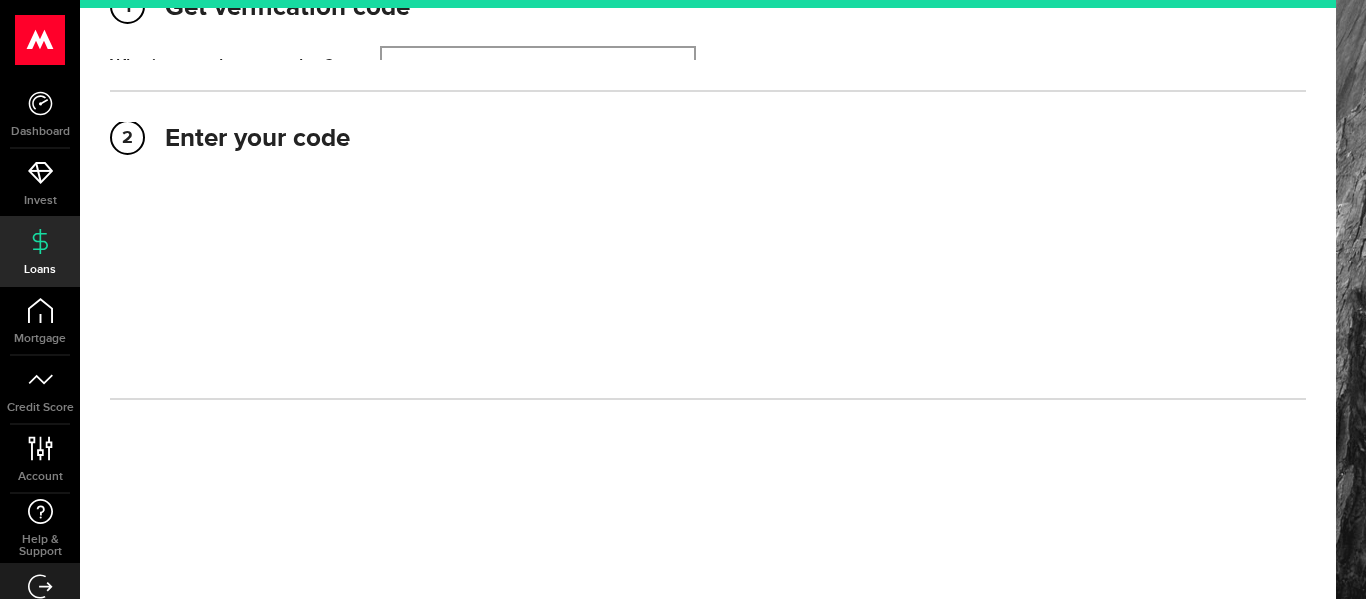 scroll, scrollTop: 232, scrollLeft: 0, axis: vertical 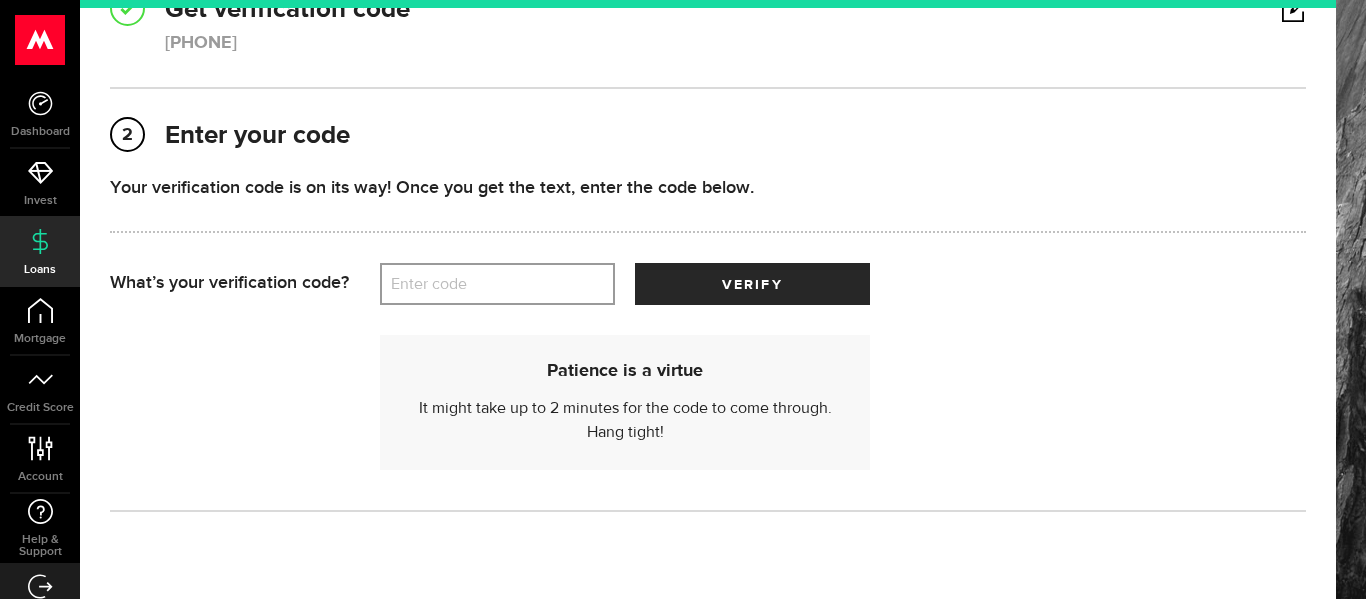 click on "Enter code" at bounding box center (497, 284) 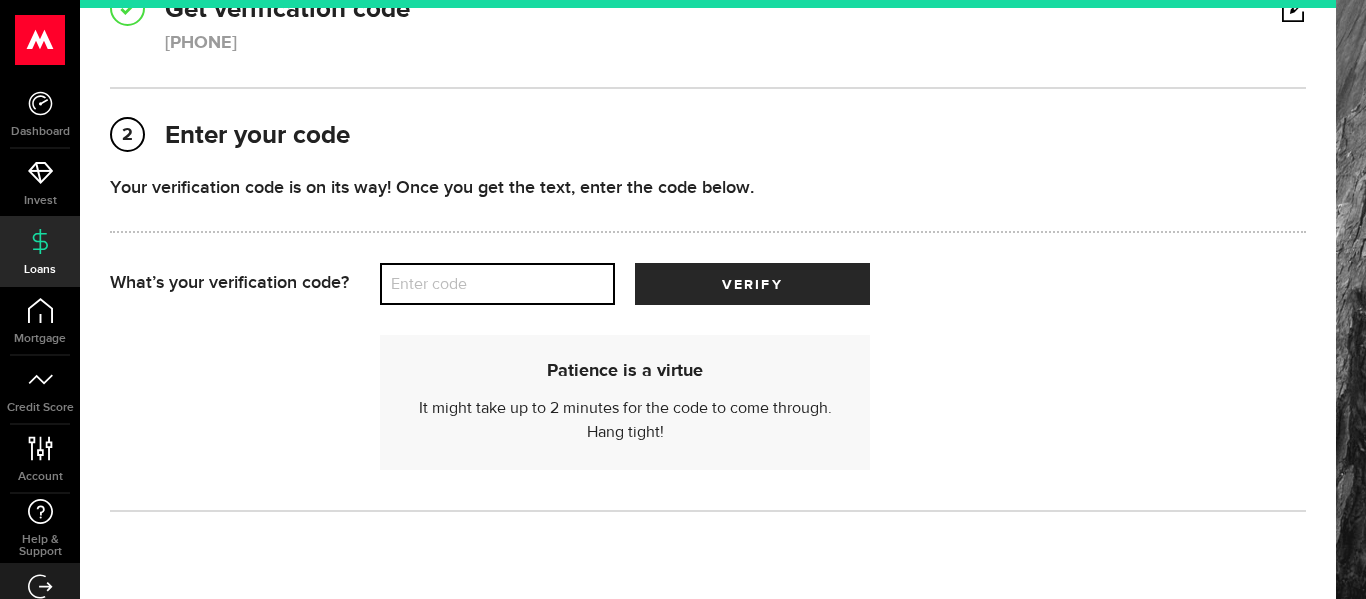 click on "Enter code" at bounding box center [497, 284] 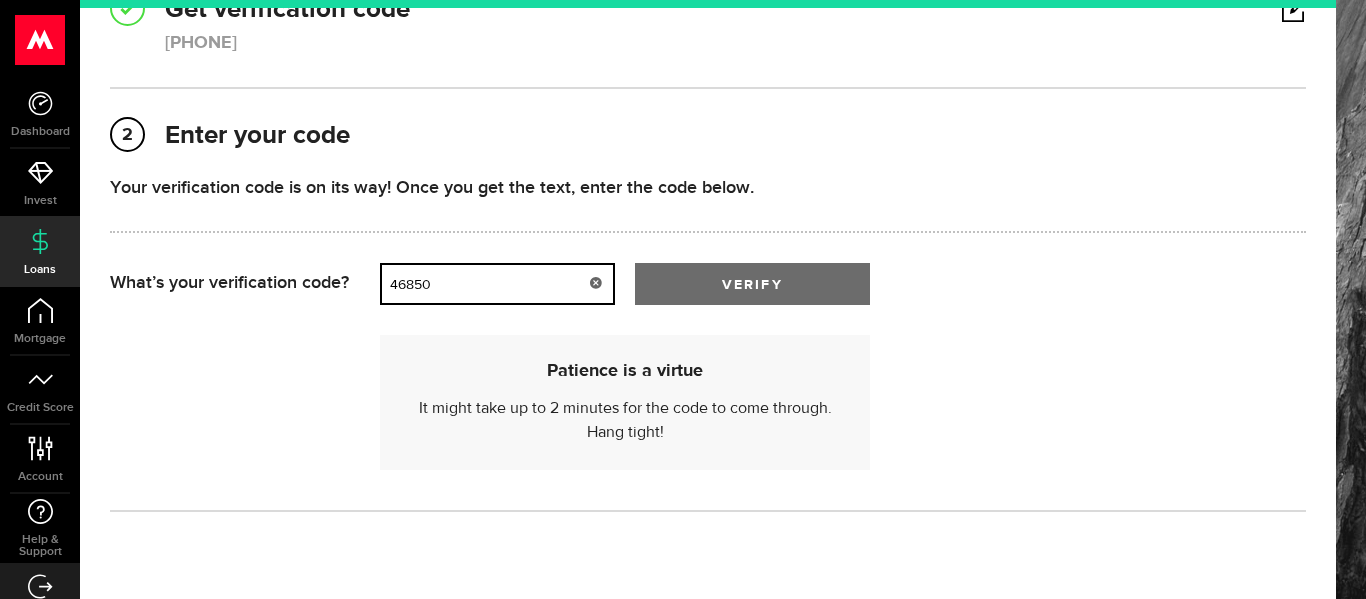 type on "46850" 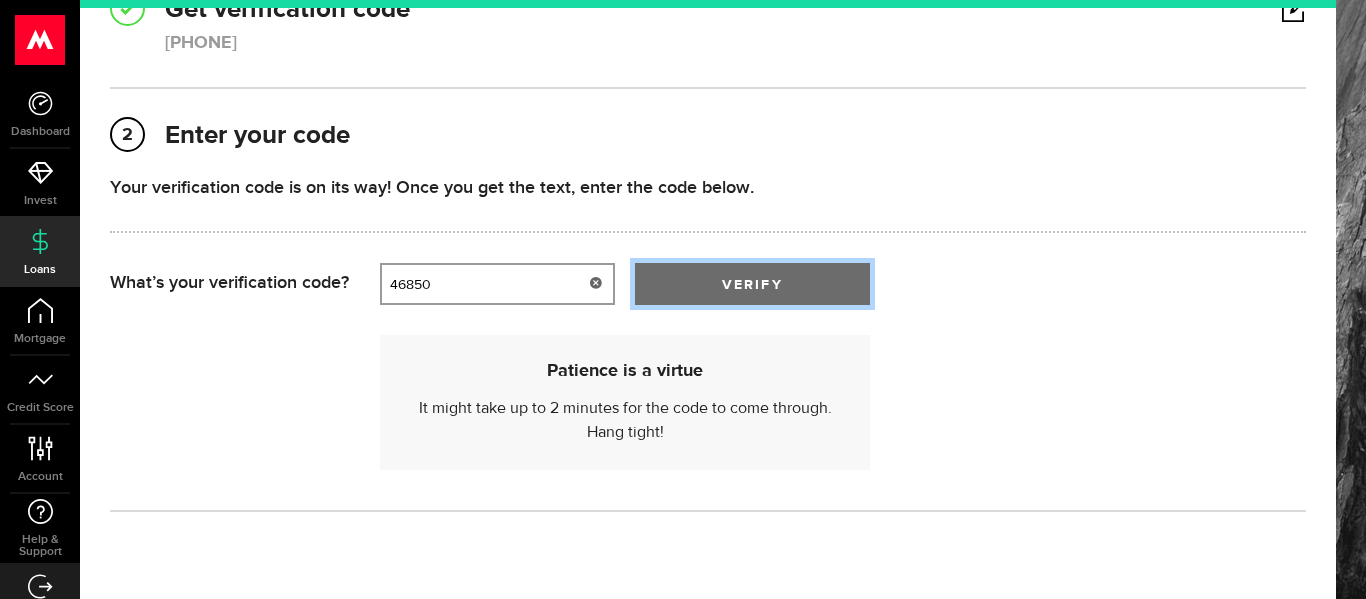click on "verify" at bounding box center [752, 285] 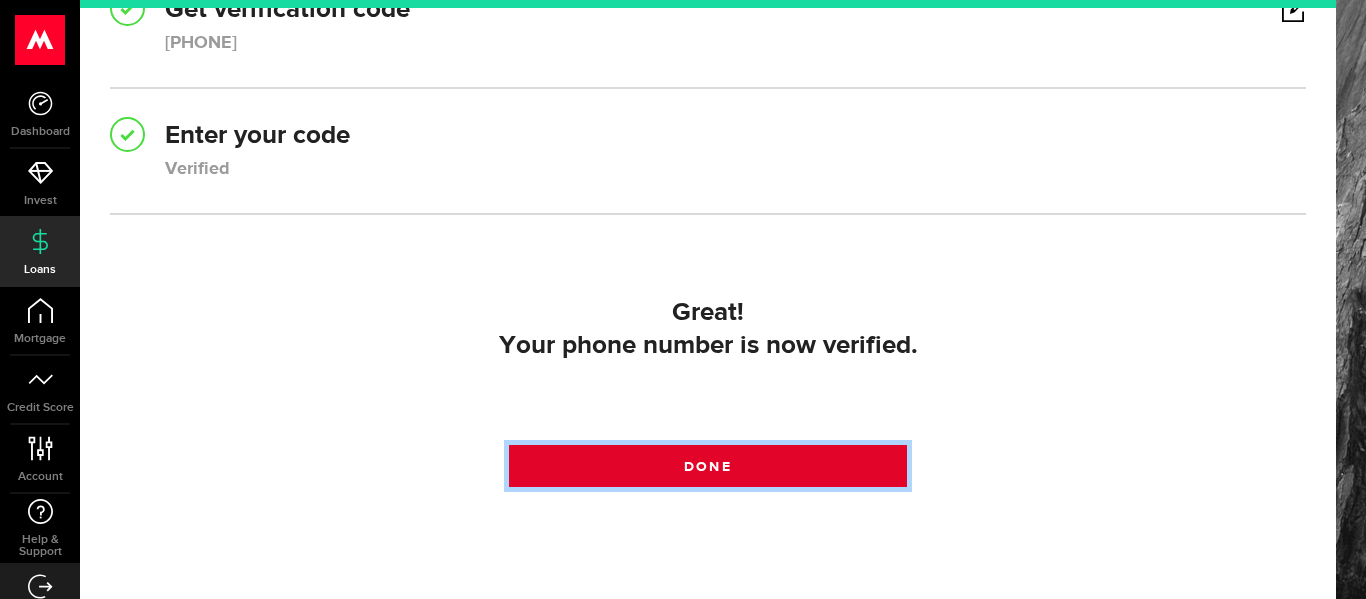 click on "Done" at bounding box center [708, 466] 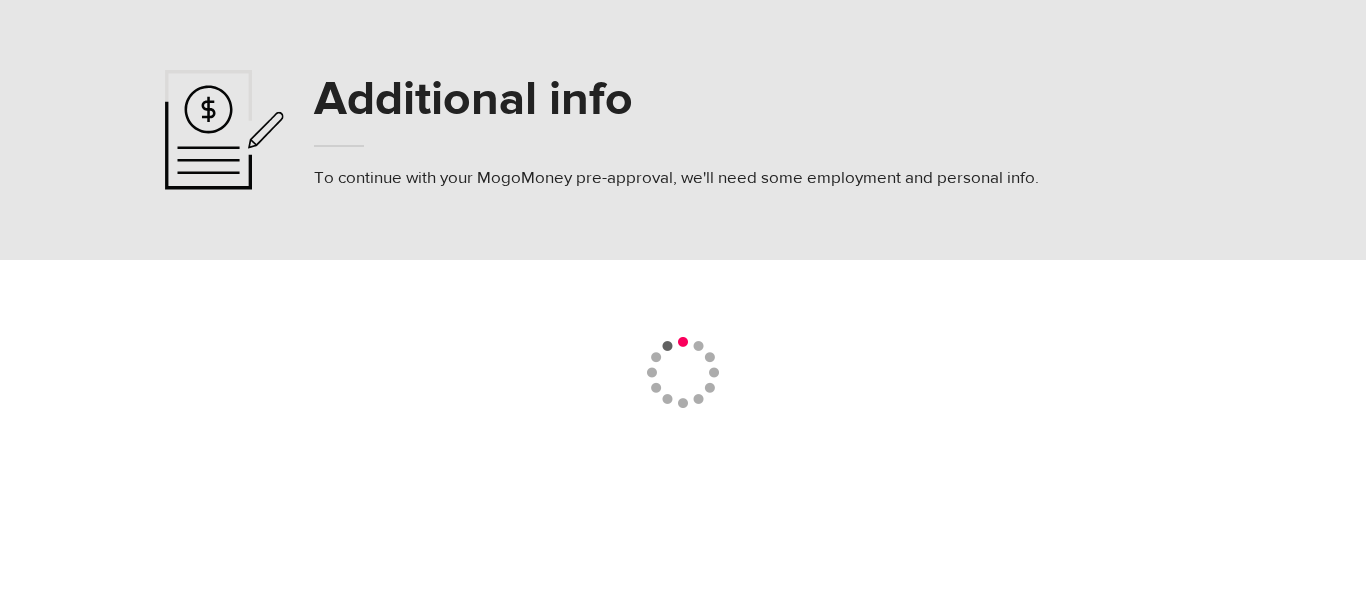 scroll, scrollTop: 0, scrollLeft: 0, axis: both 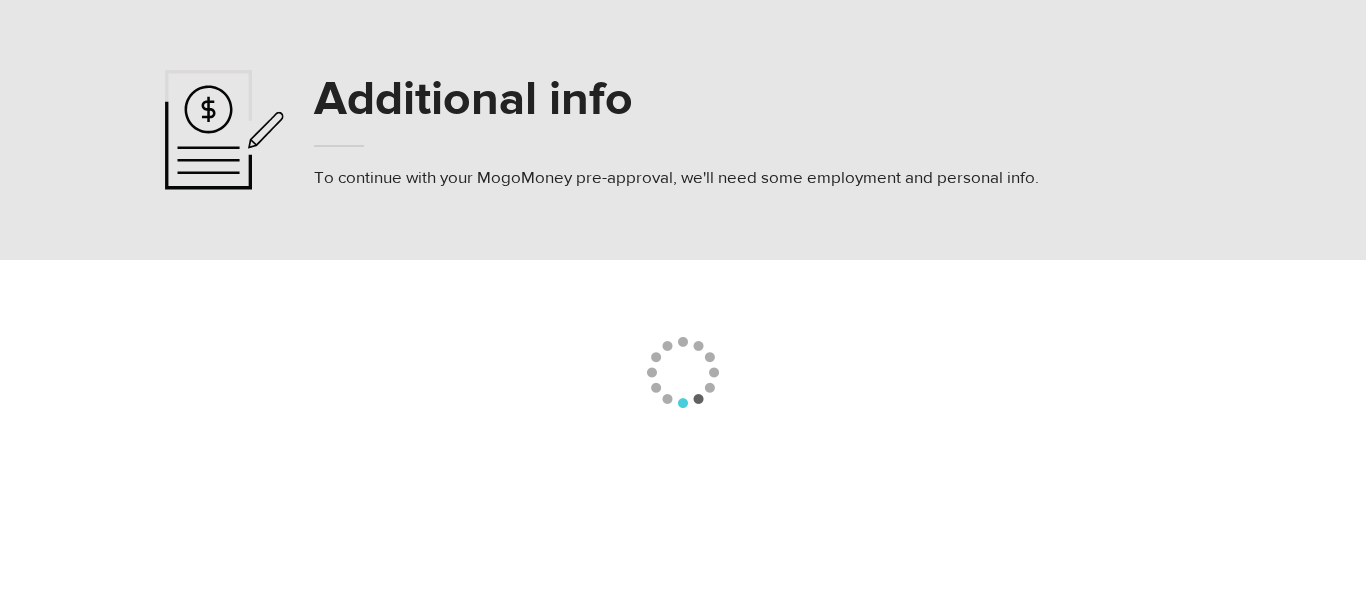 select 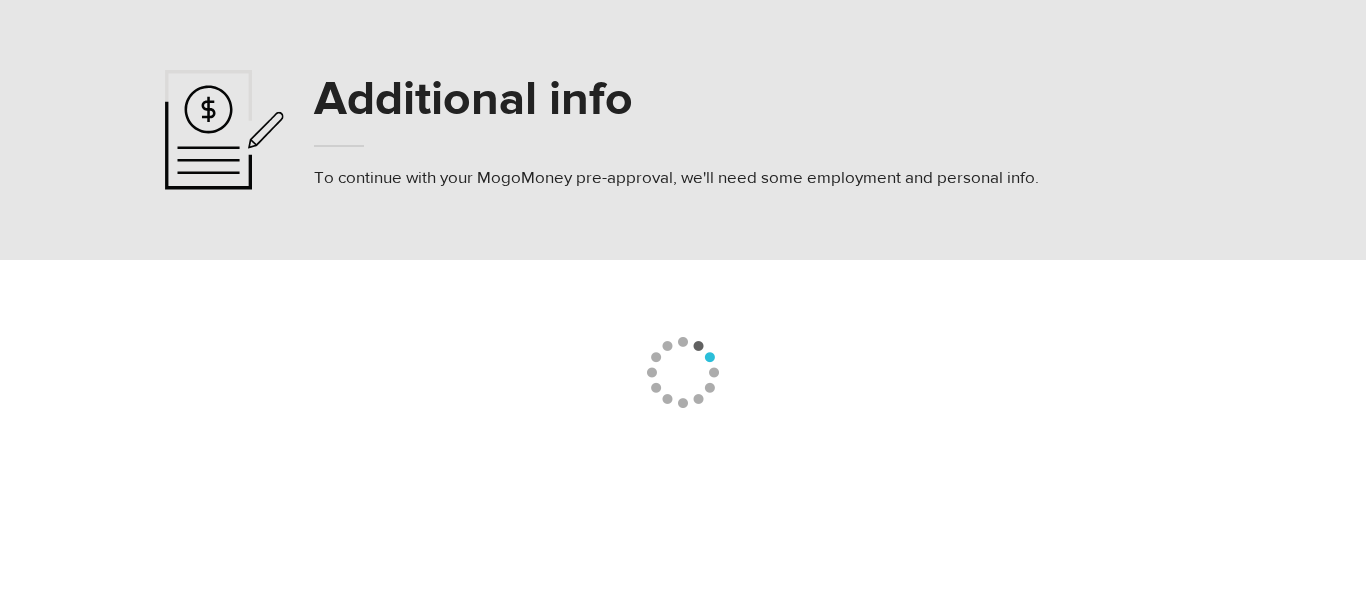 select 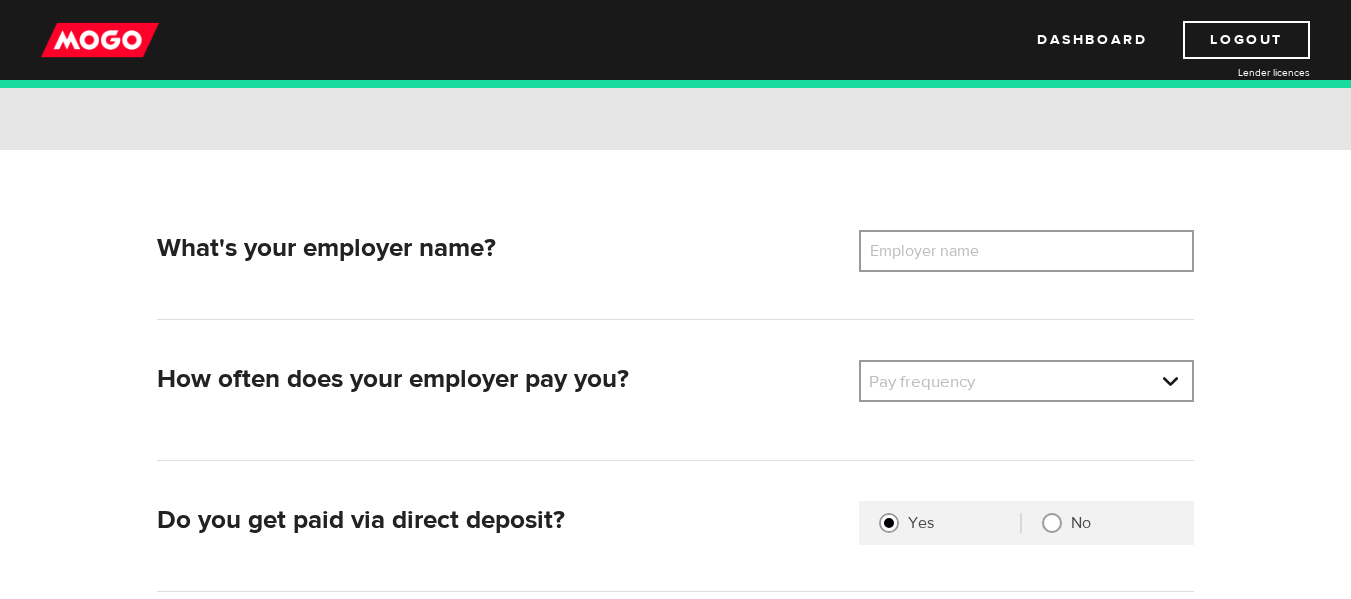 scroll, scrollTop: 200, scrollLeft: 0, axis: vertical 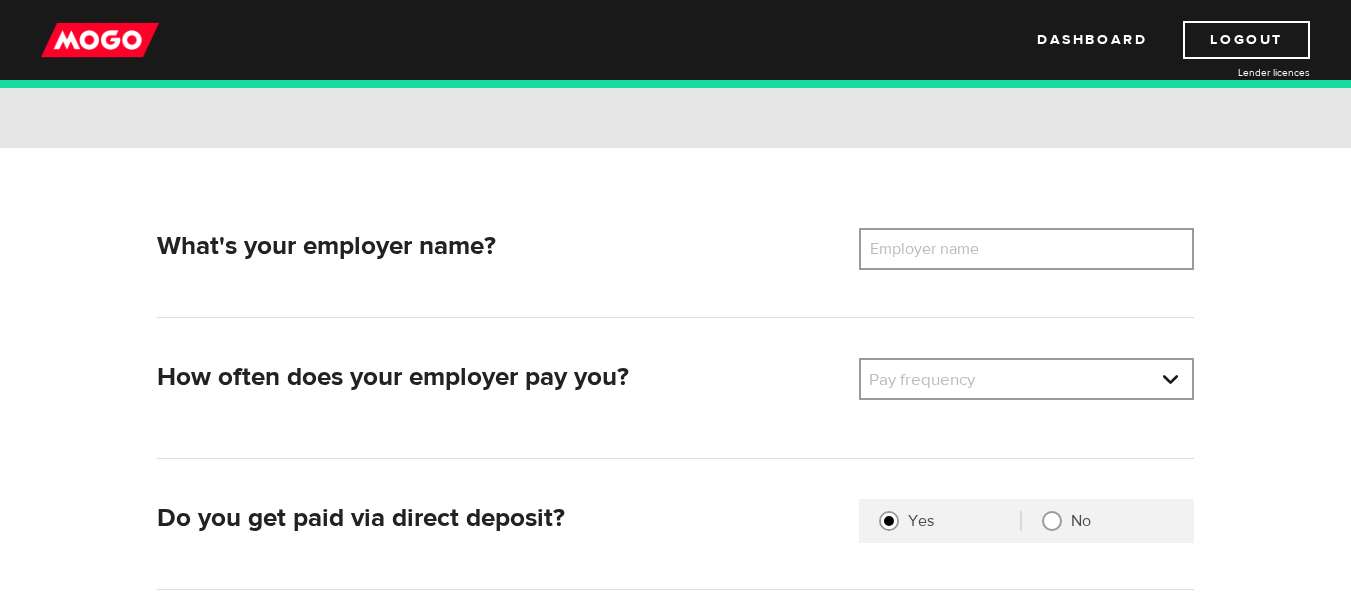 click on "Employer name" at bounding box center [939, 249] 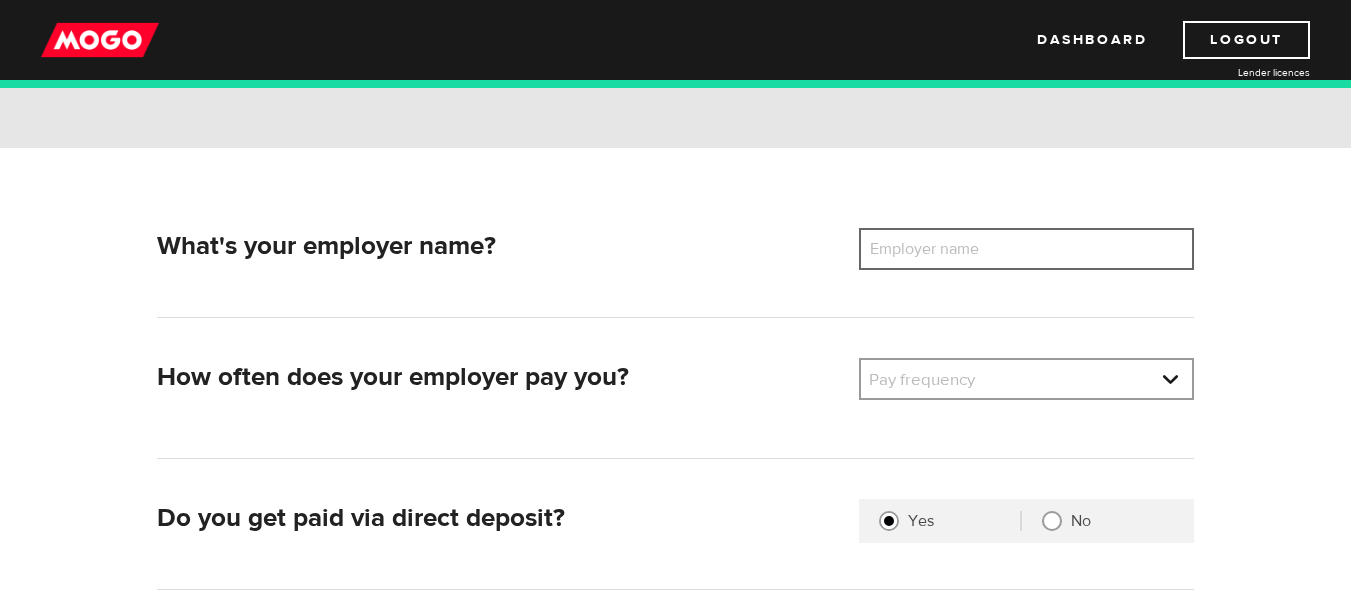 click on "Employer name" at bounding box center [1026, 249] 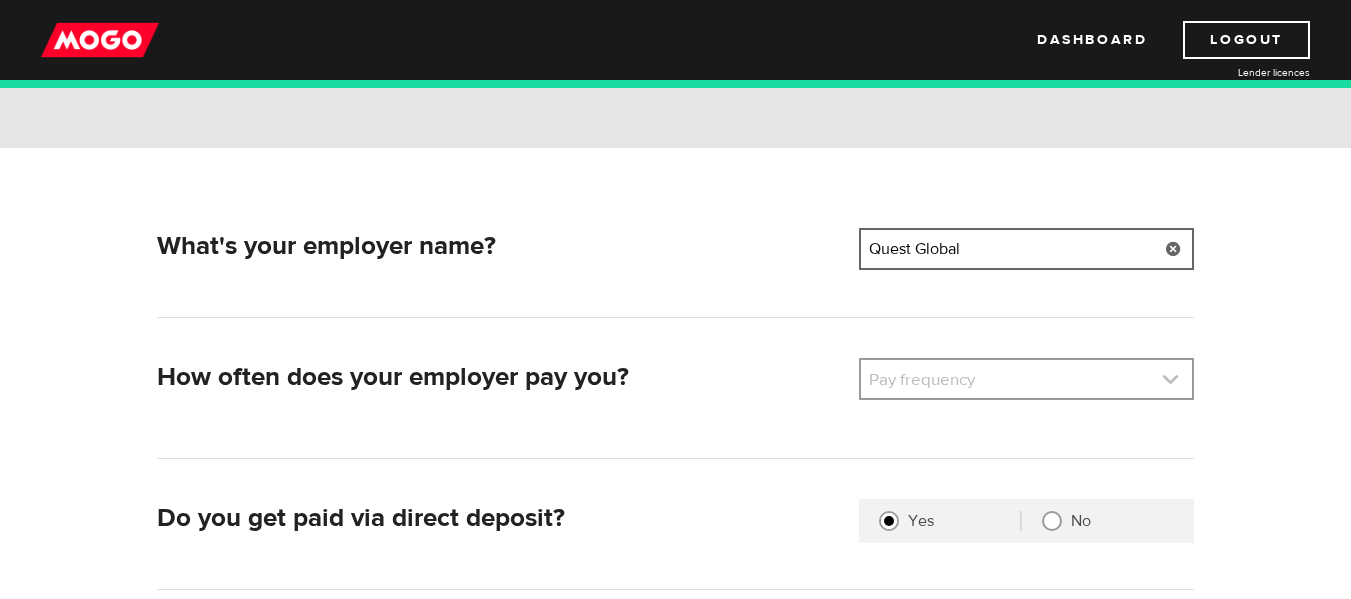 type on "Quest Global" 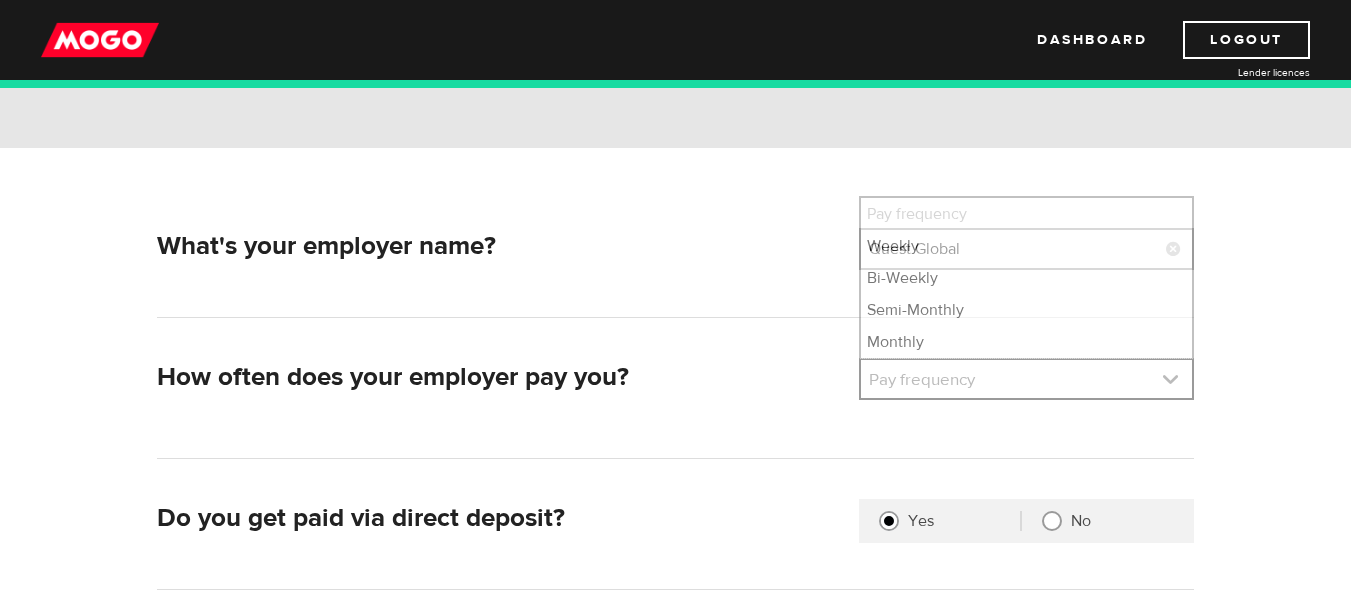 click at bounding box center [1026, 379] 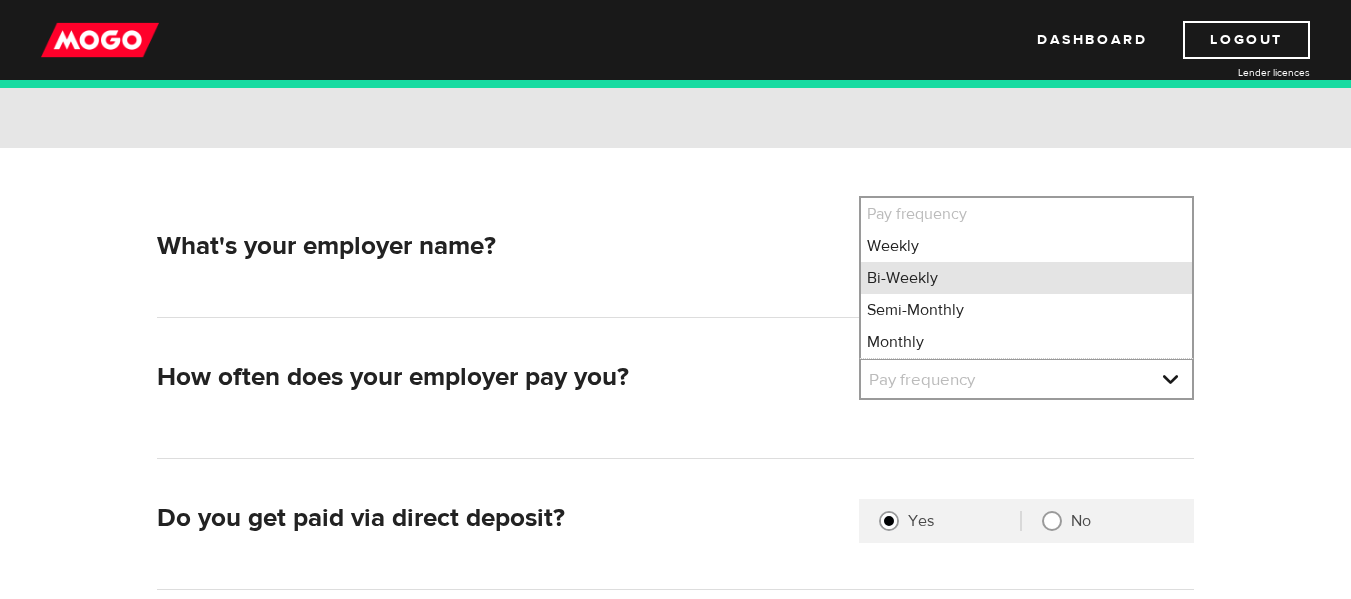 click on "Bi-Weekly" at bounding box center (1026, 278) 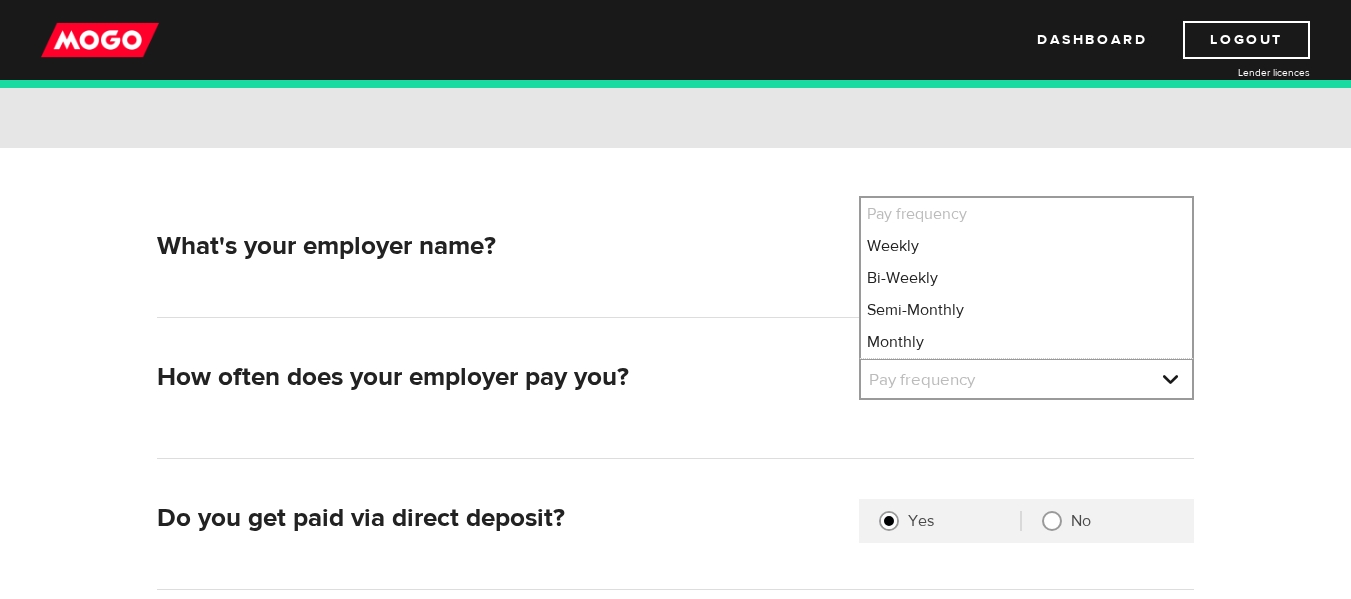 select on "2" 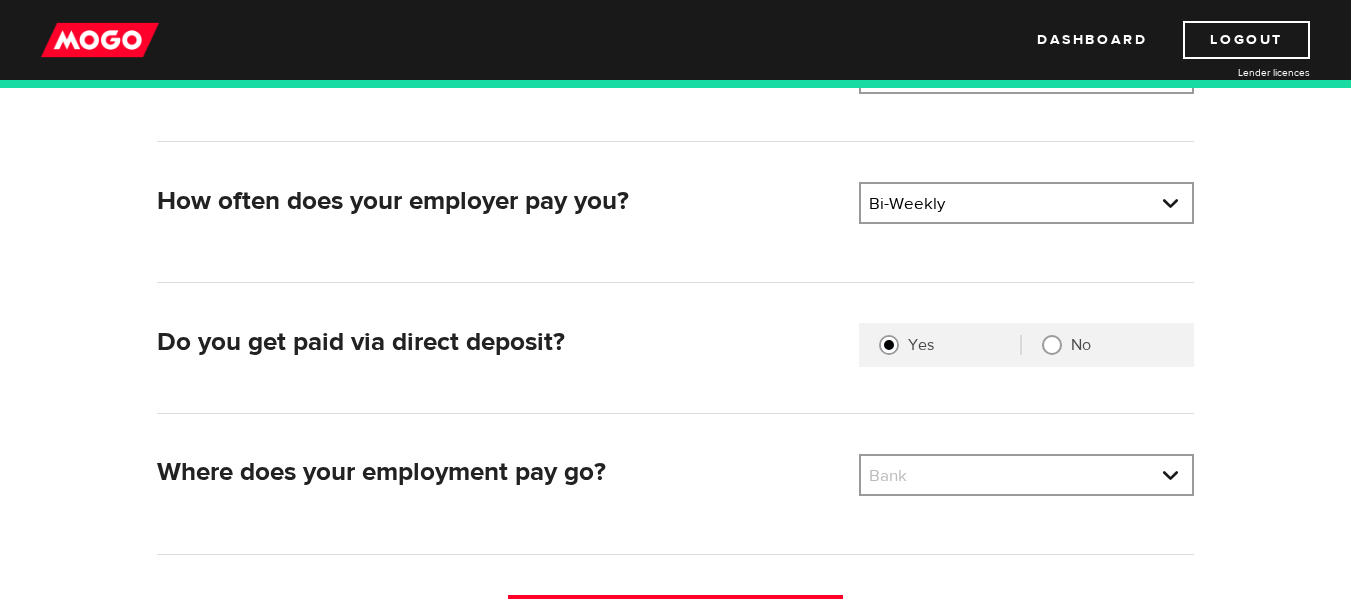 scroll, scrollTop: 400, scrollLeft: 0, axis: vertical 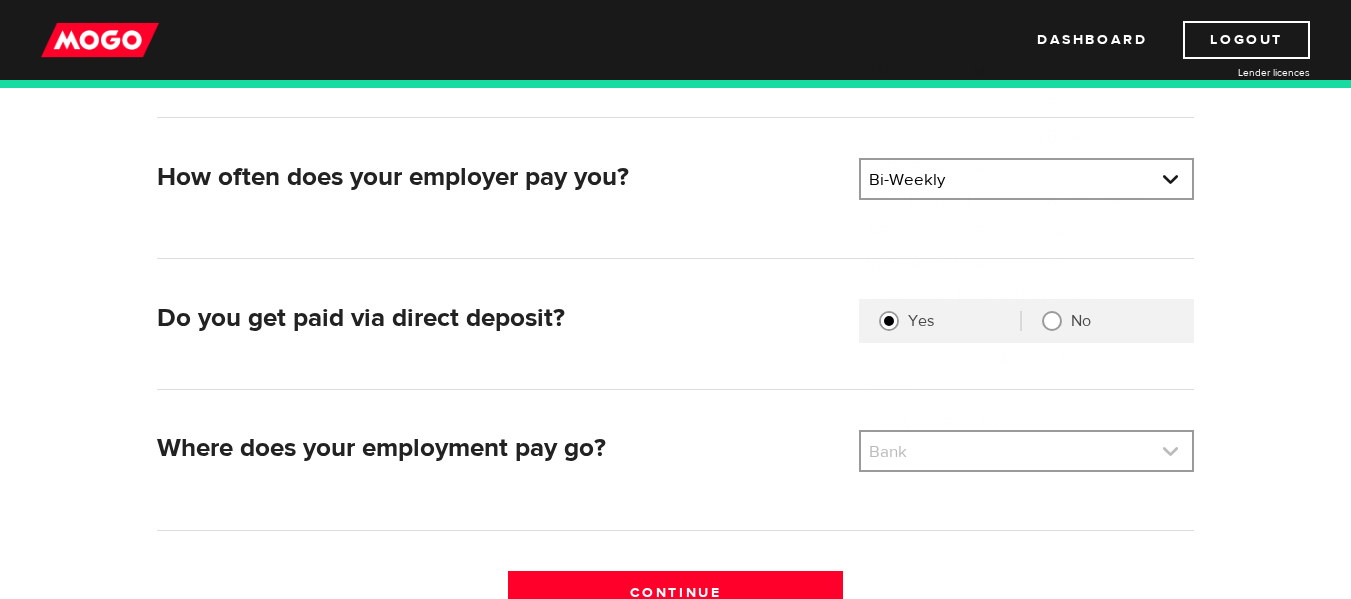 click at bounding box center (1026, 451) 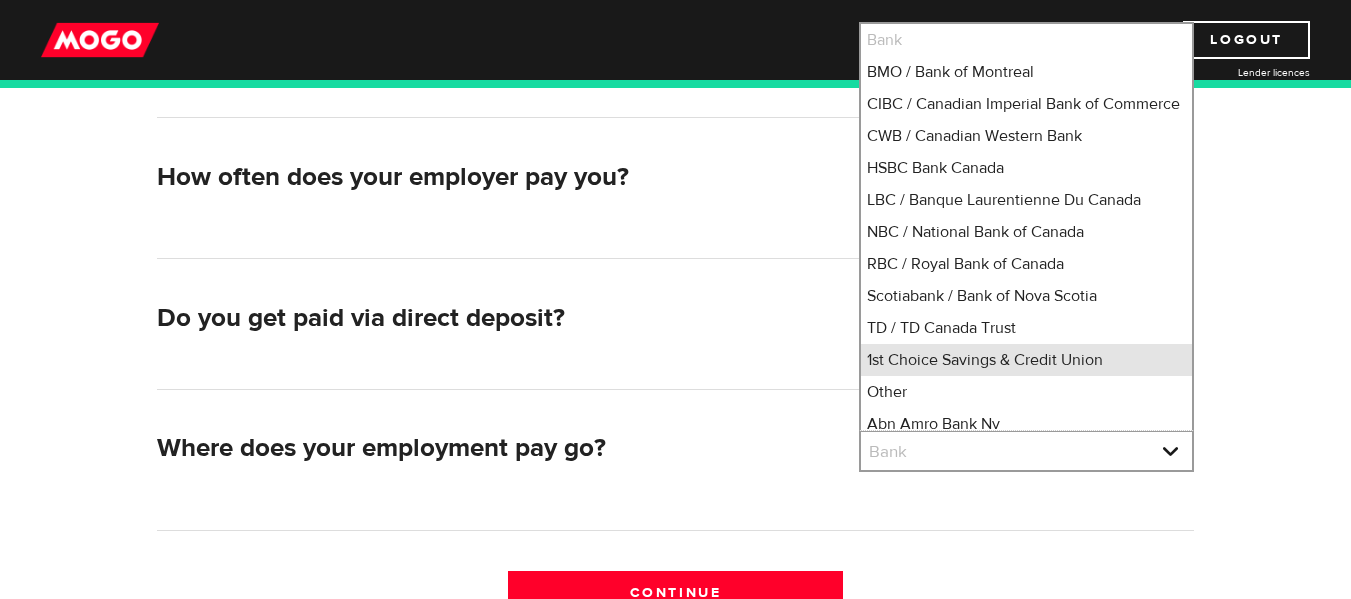 scroll, scrollTop: 2, scrollLeft: 0, axis: vertical 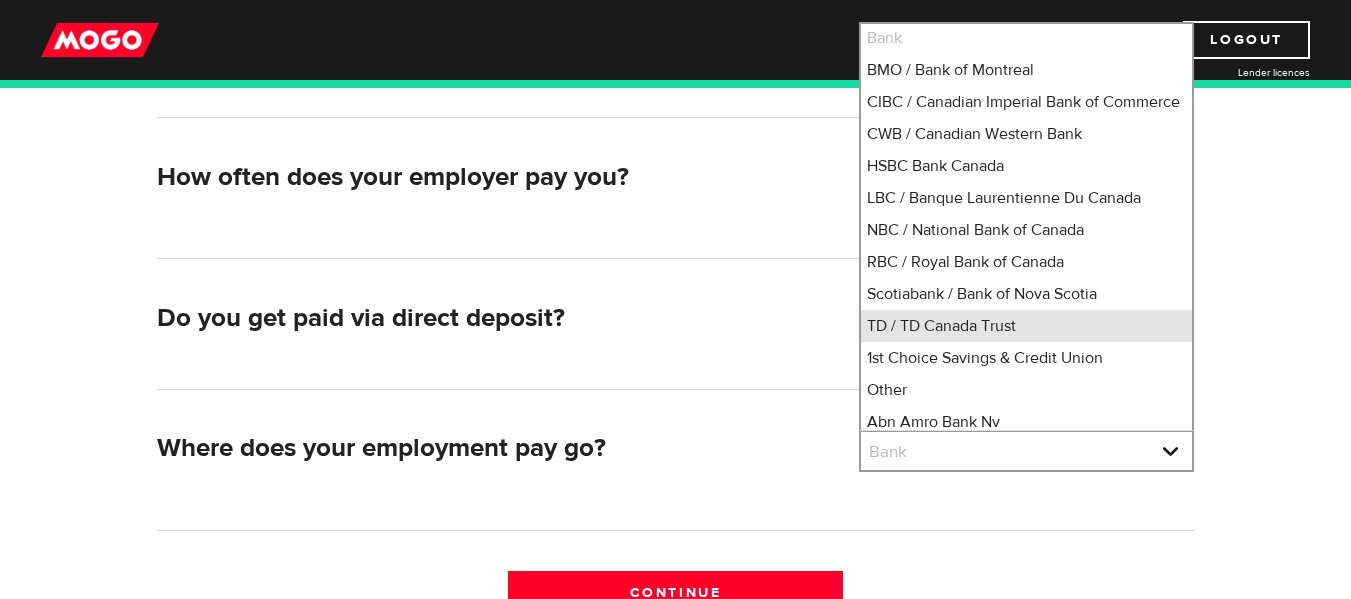 click on "TD / TD Canada Trust" at bounding box center (1026, 326) 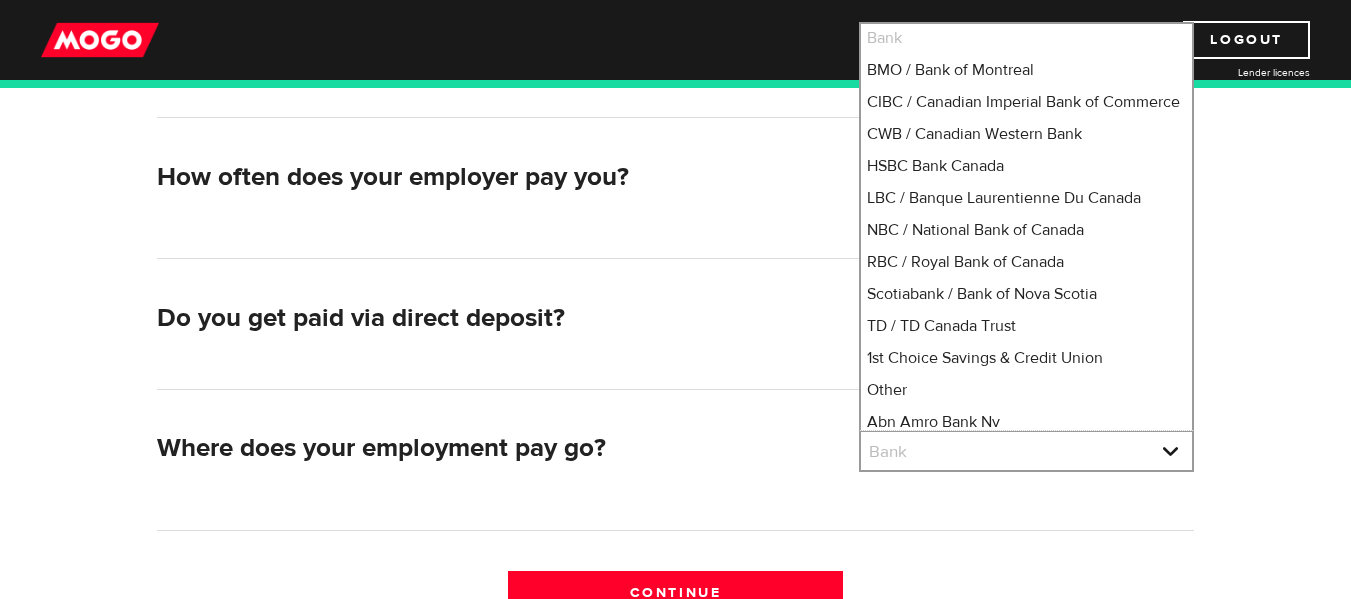 select on "9" 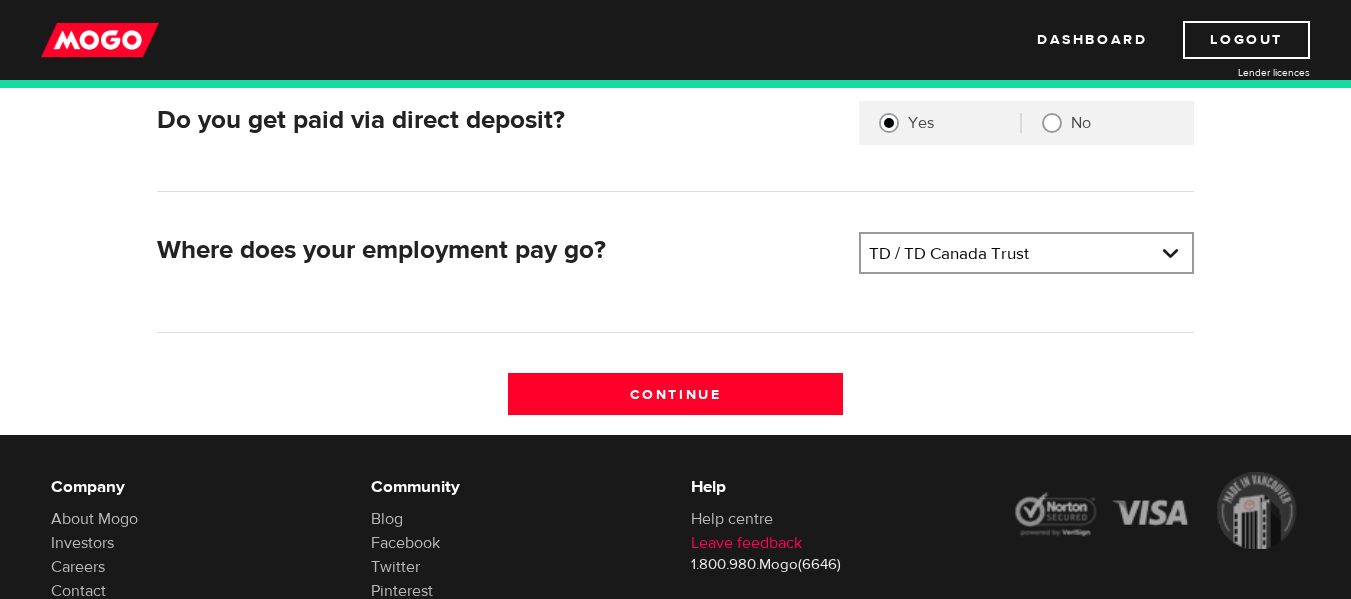 scroll, scrollTop: 700, scrollLeft: 0, axis: vertical 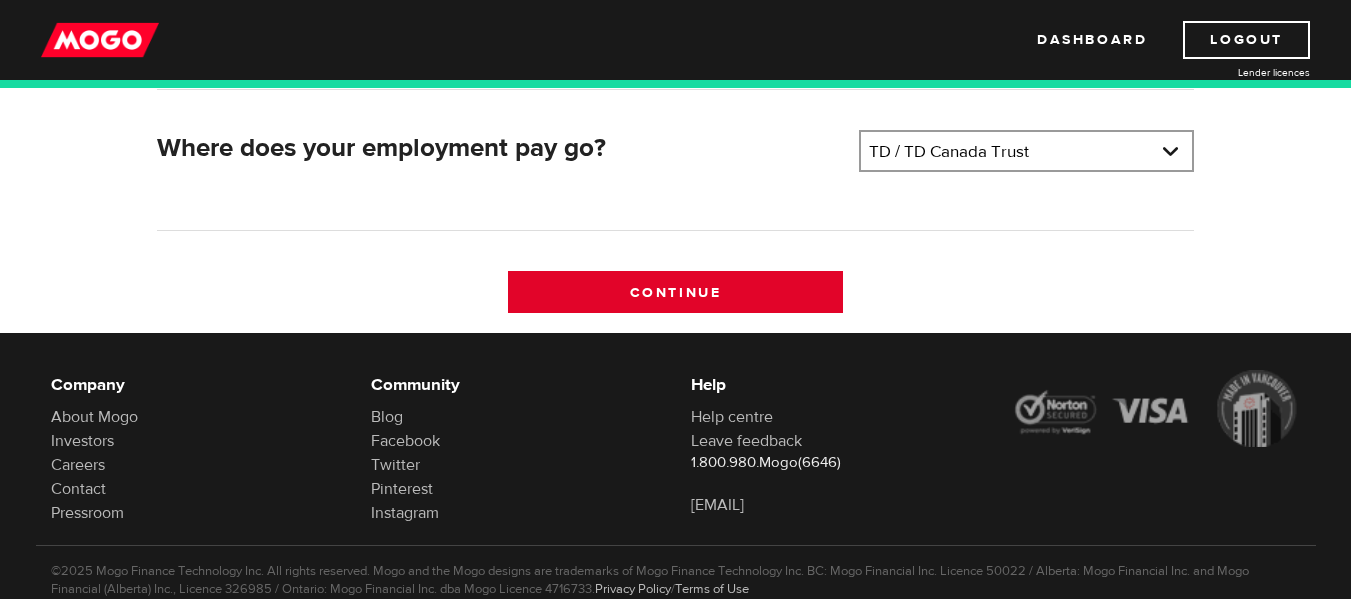click on "Continue" at bounding box center [675, 292] 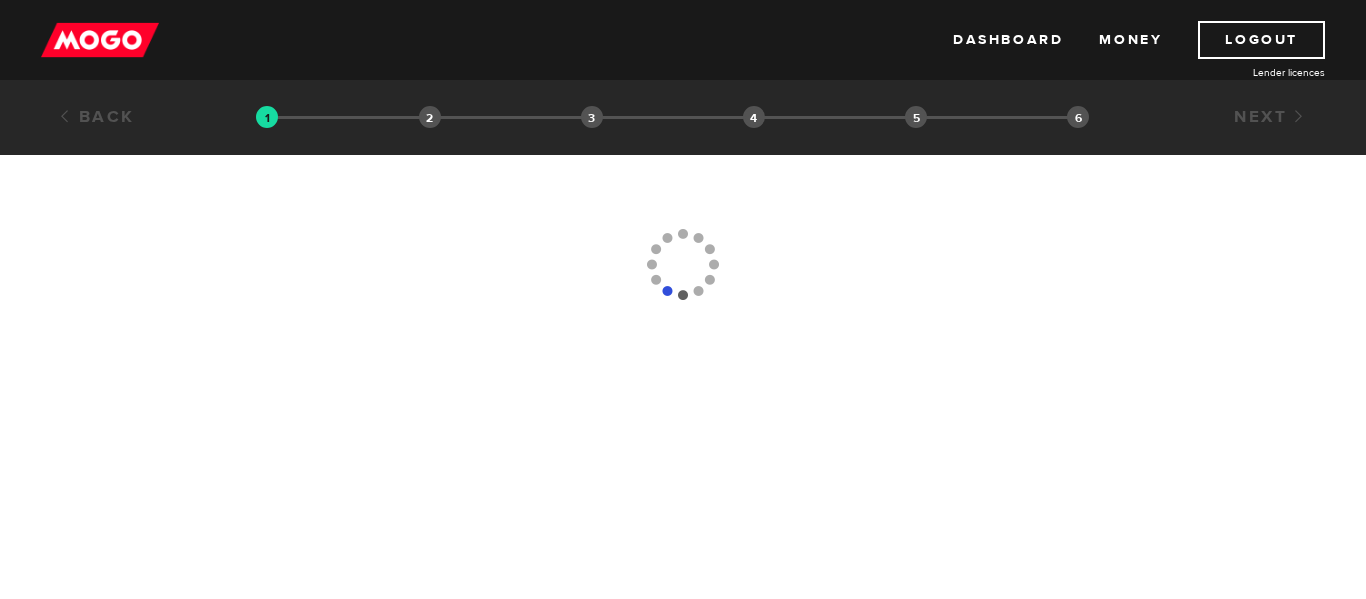 scroll, scrollTop: 0, scrollLeft: 0, axis: both 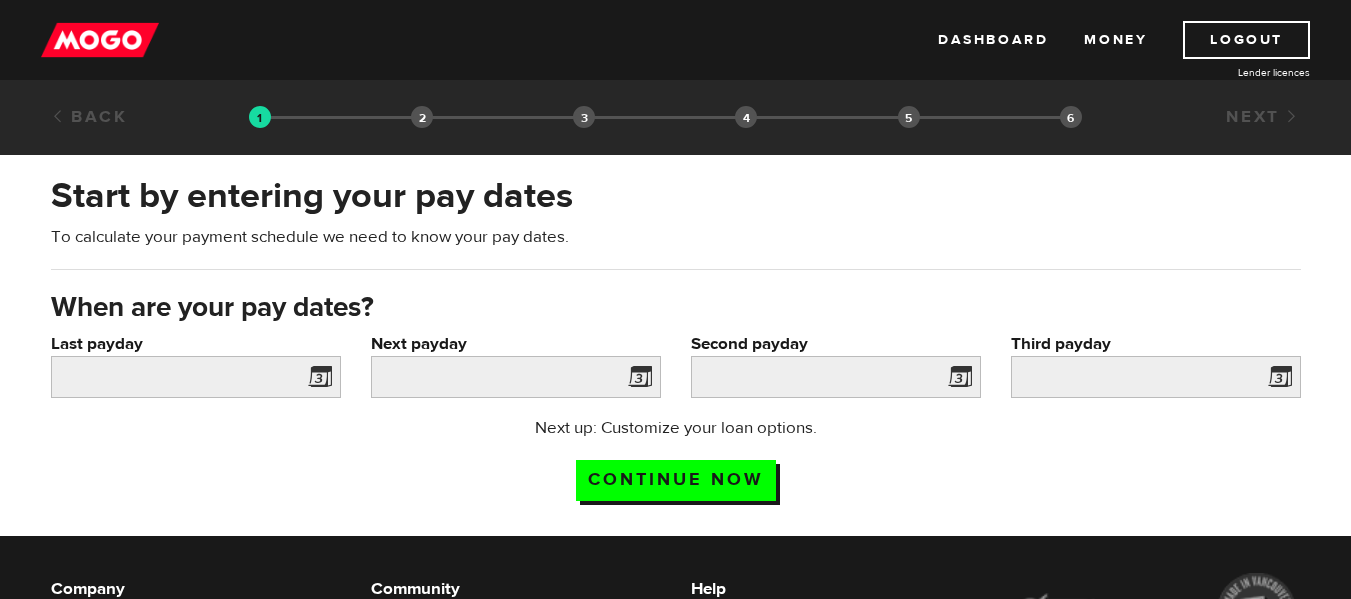 click at bounding box center (316, 380) 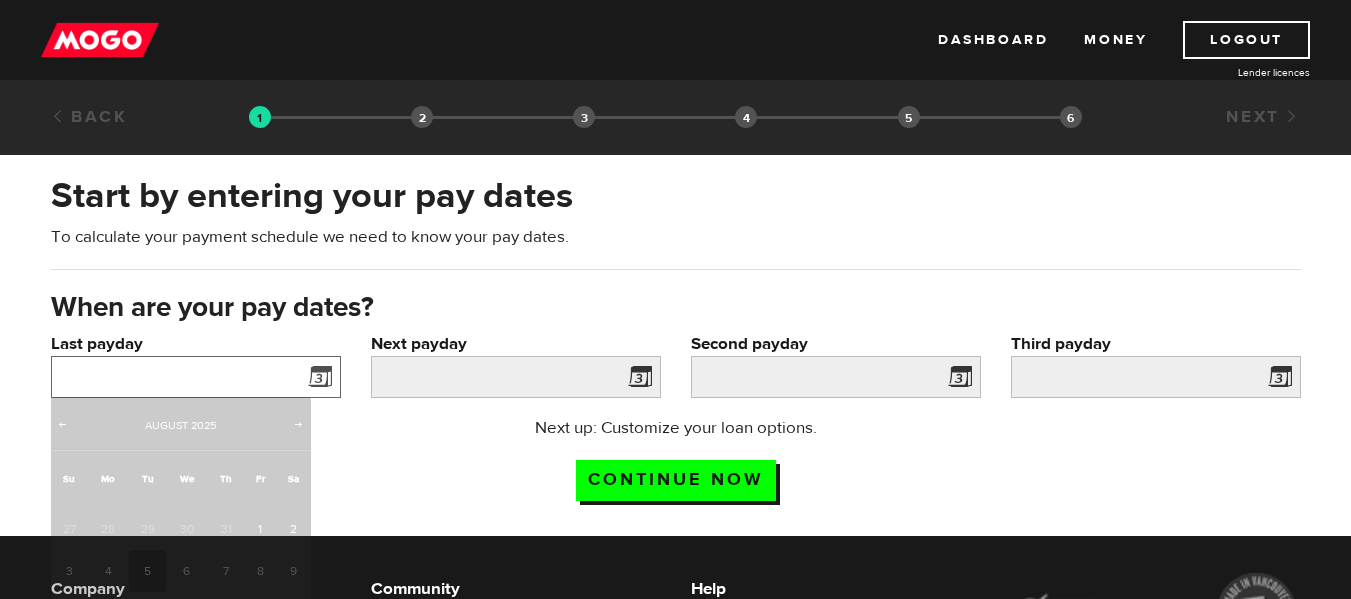 click on "Last payday" at bounding box center [196, 377] 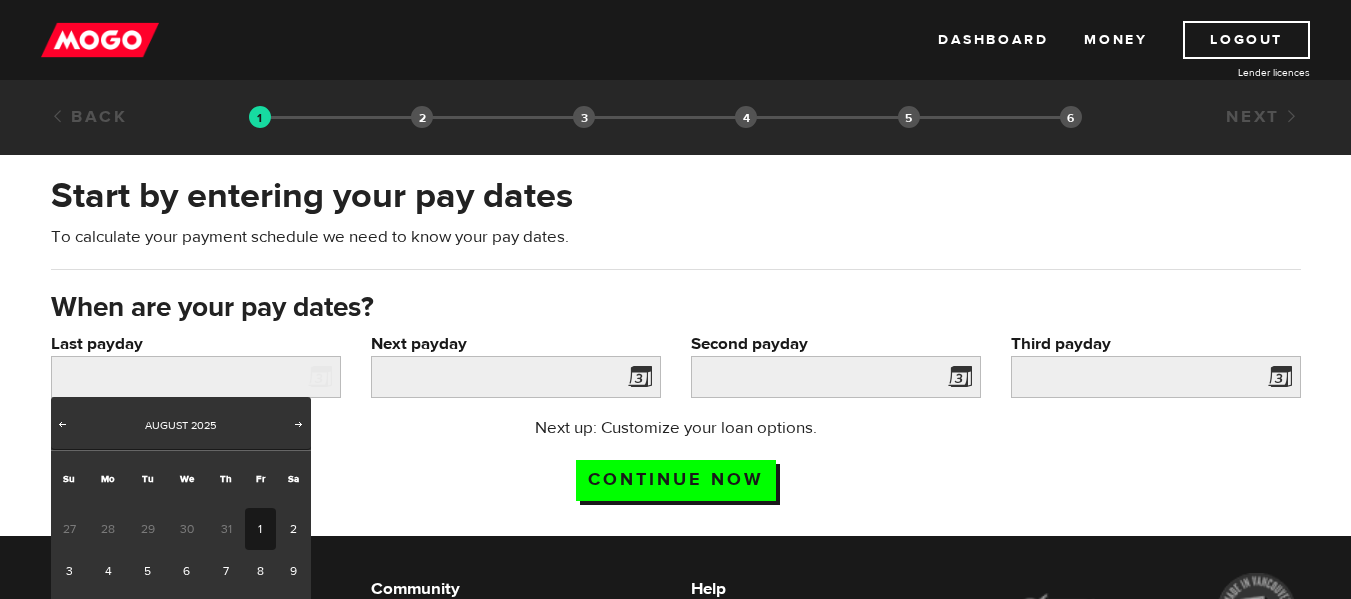 click on "1" at bounding box center [260, 529] 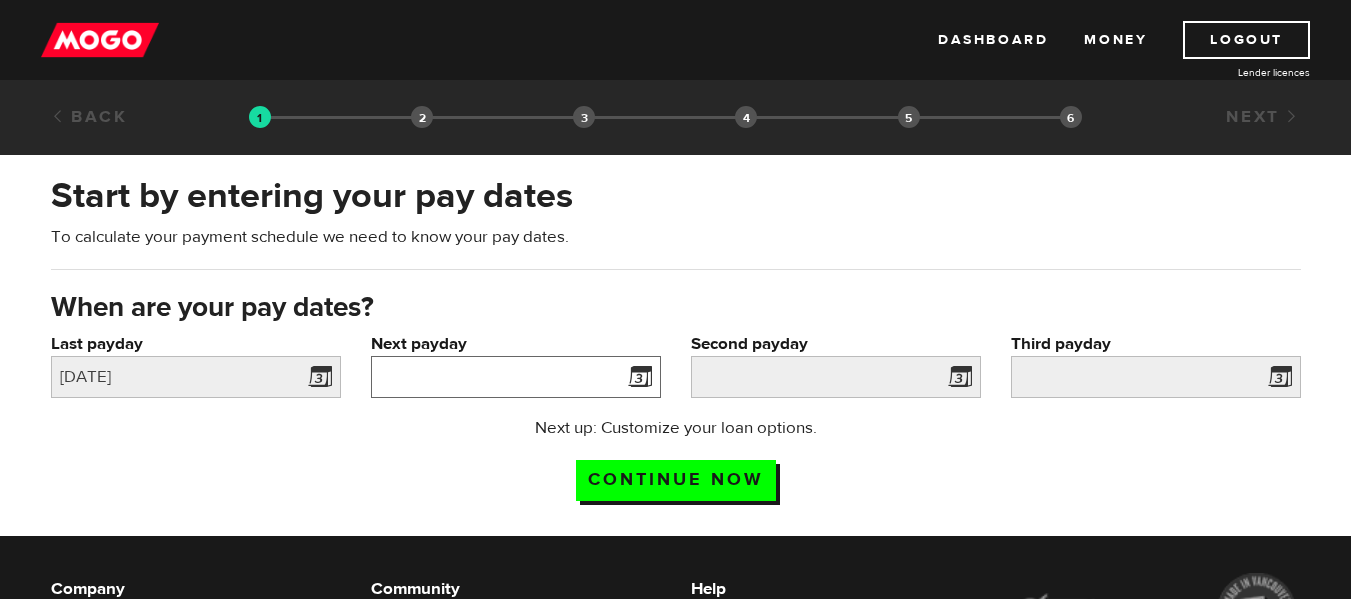 click on "Next payday" at bounding box center (516, 377) 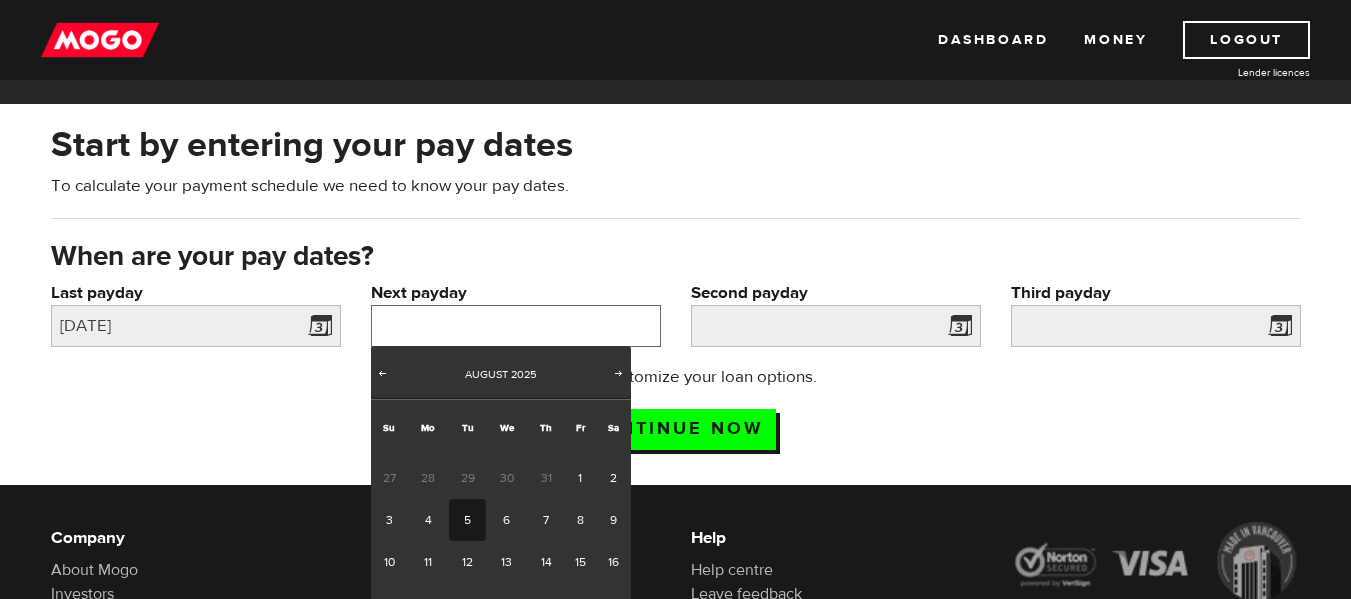 scroll, scrollTop: 100, scrollLeft: 0, axis: vertical 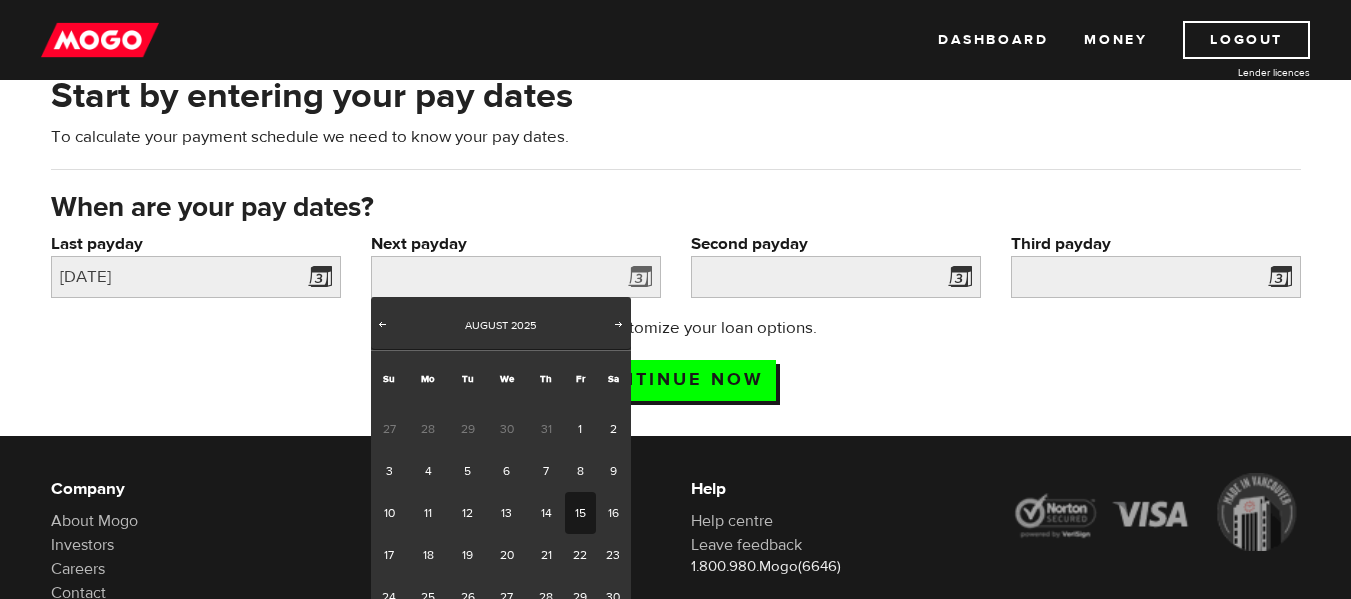 click on "15" at bounding box center (580, 513) 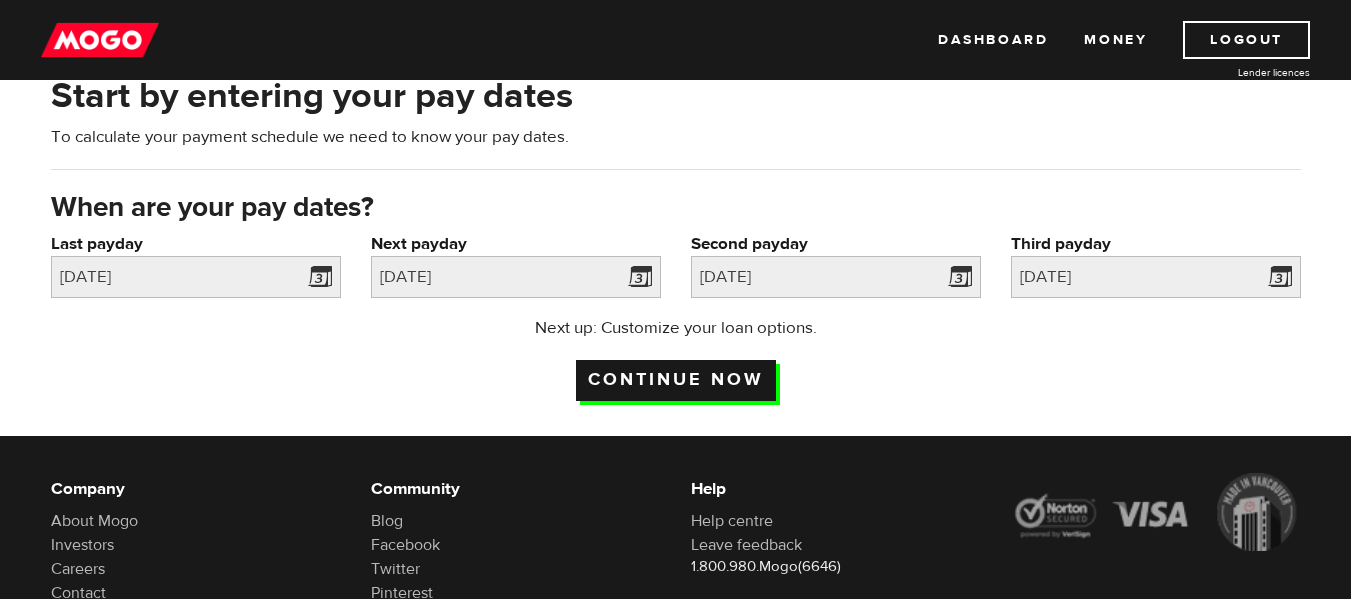 click on "Continue now" at bounding box center (676, 380) 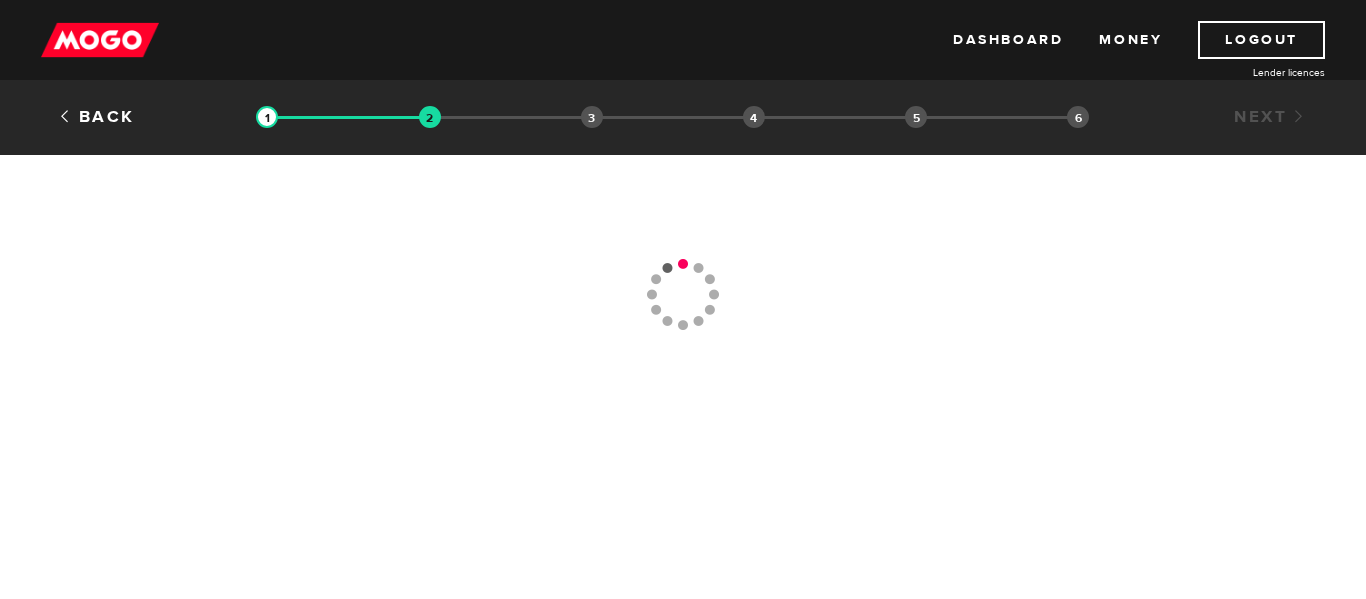 scroll, scrollTop: 0, scrollLeft: 0, axis: both 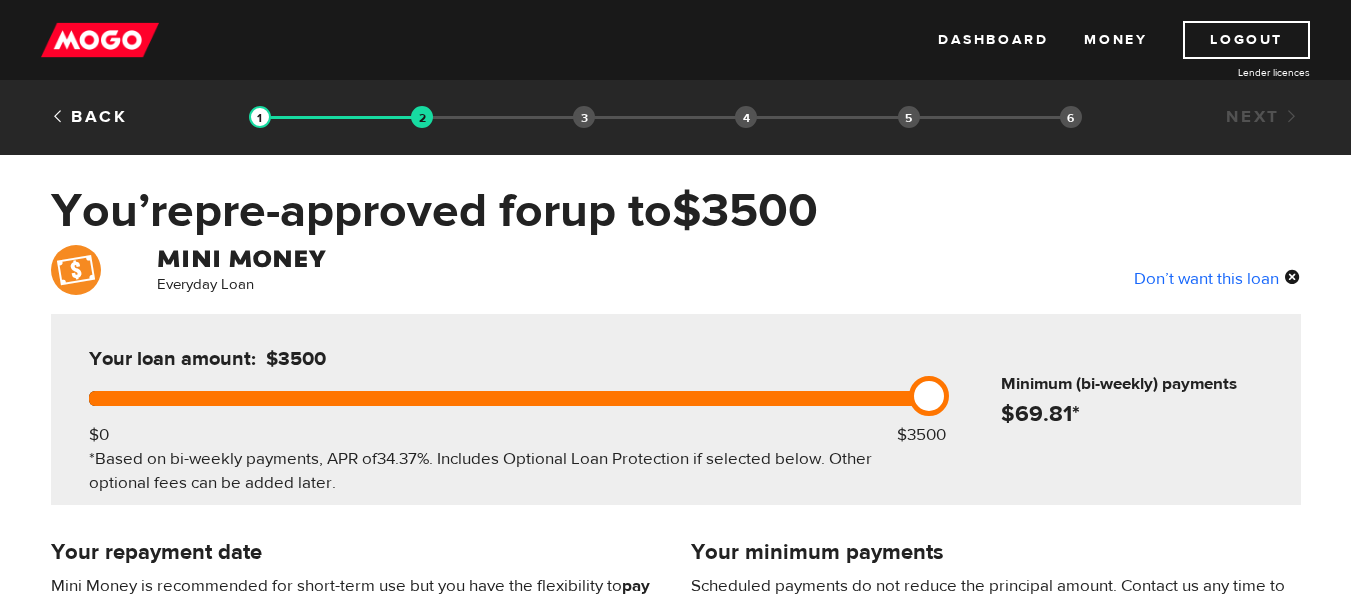 click at bounding box center (929, 396) 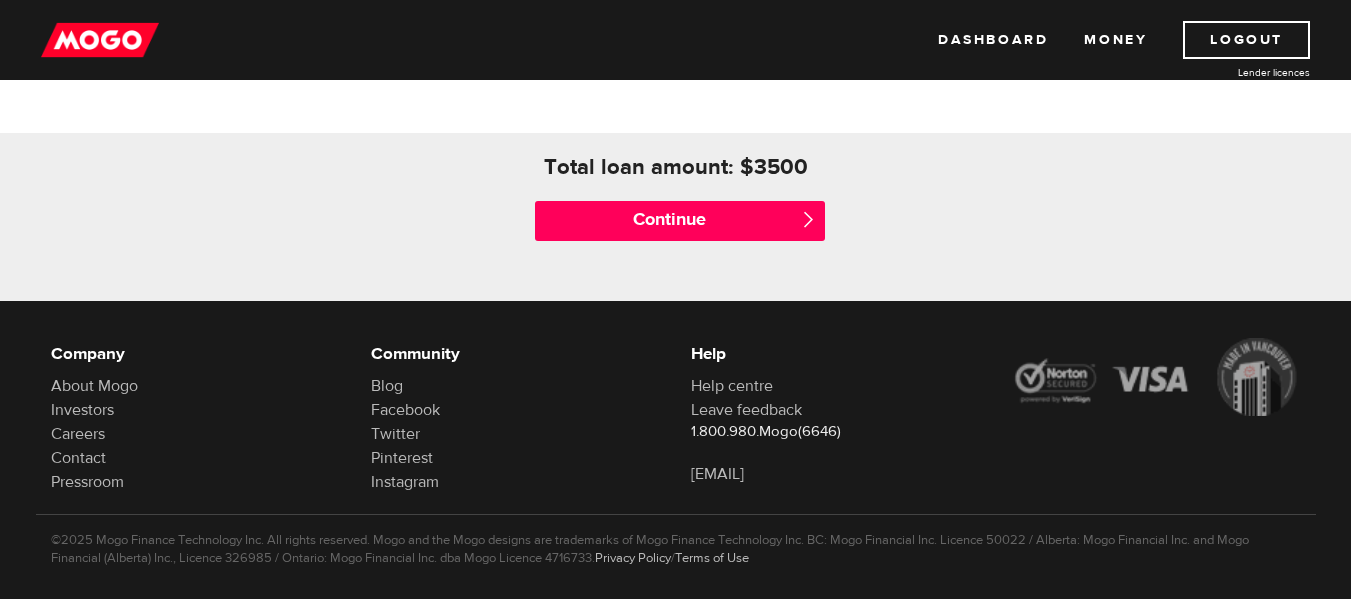 scroll, scrollTop: 972, scrollLeft: 0, axis: vertical 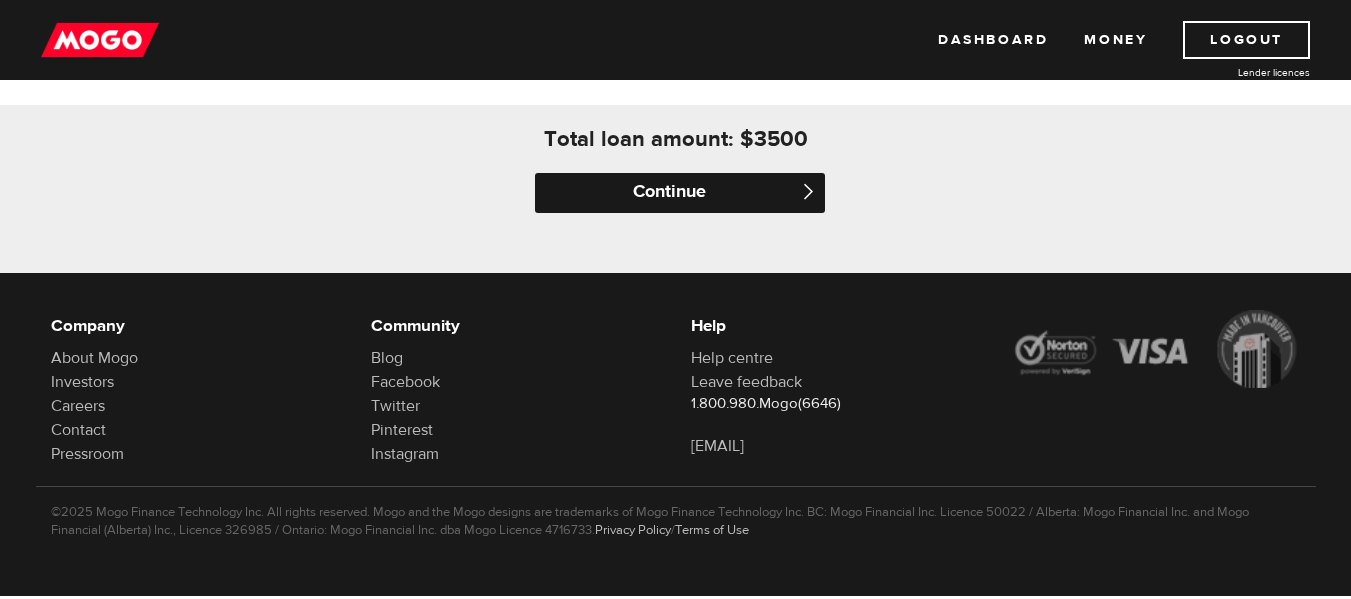 click on "Continue" at bounding box center (680, 193) 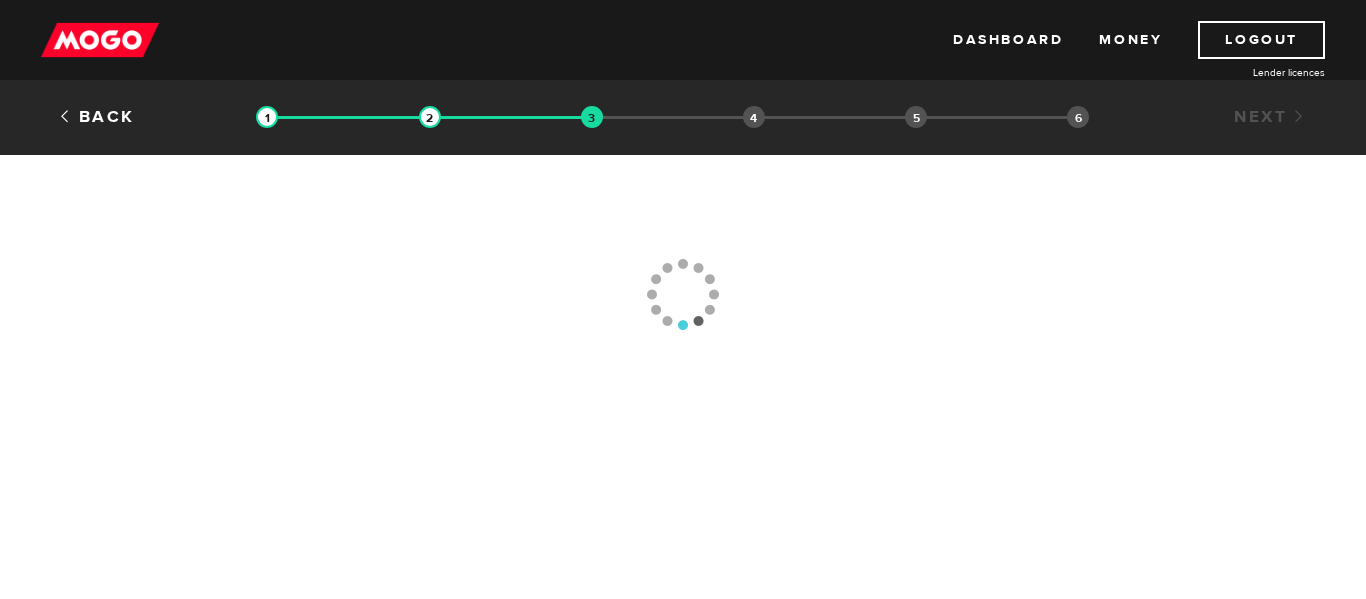 scroll, scrollTop: 0, scrollLeft: 0, axis: both 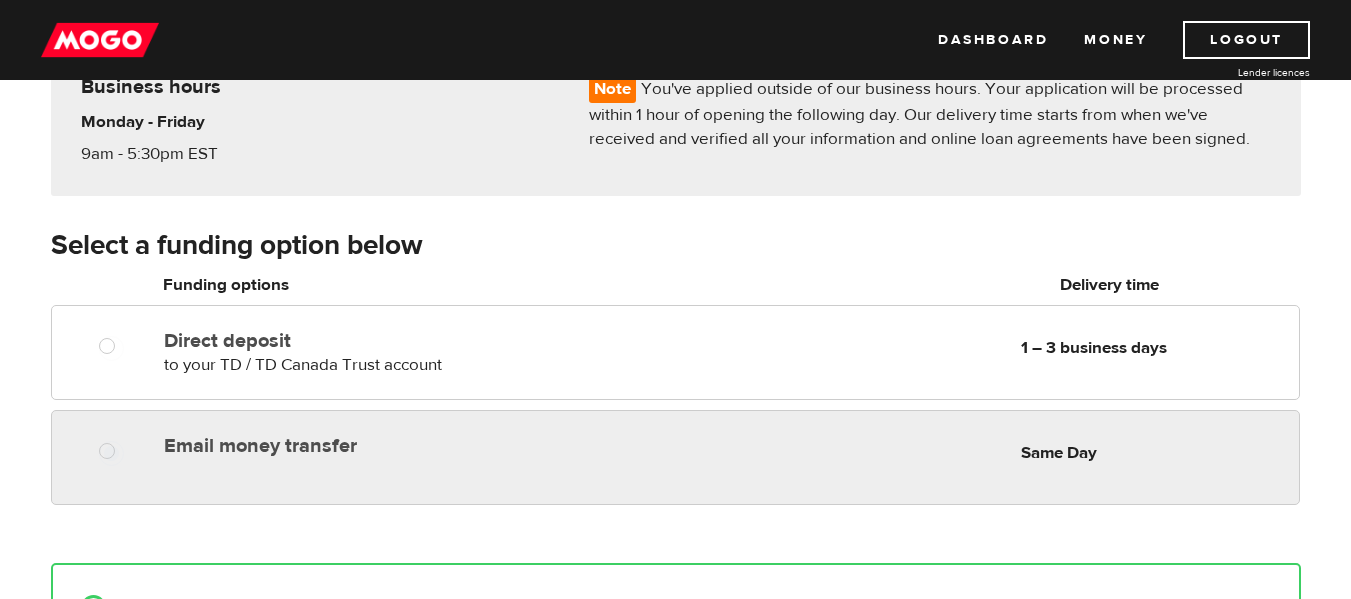 radio on "true" 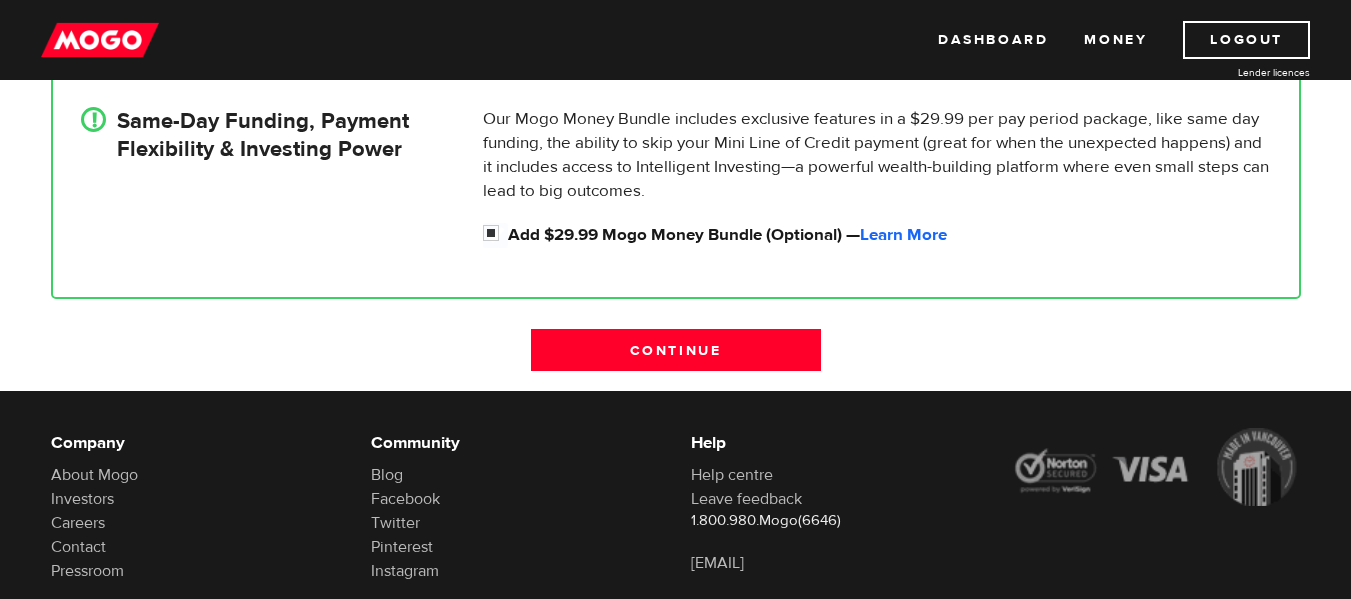 scroll, scrollTop: 700, scrollLeft: 0, axis: vertical 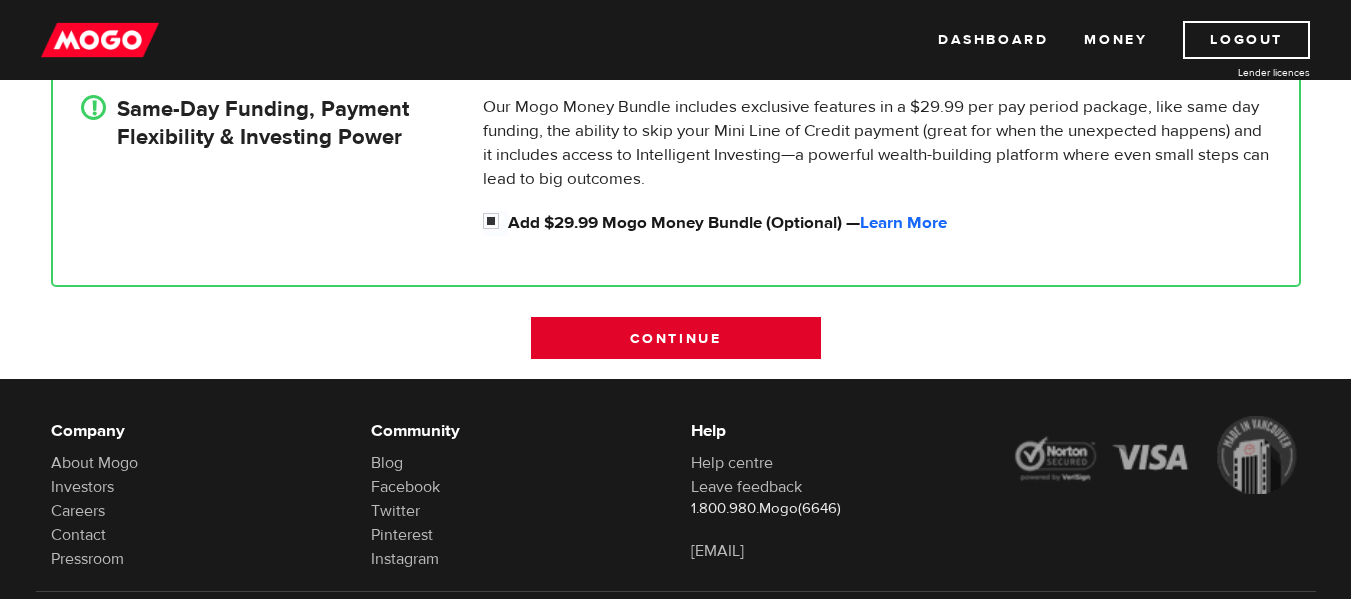 click on "Continue" at bounding box center [676, 338] 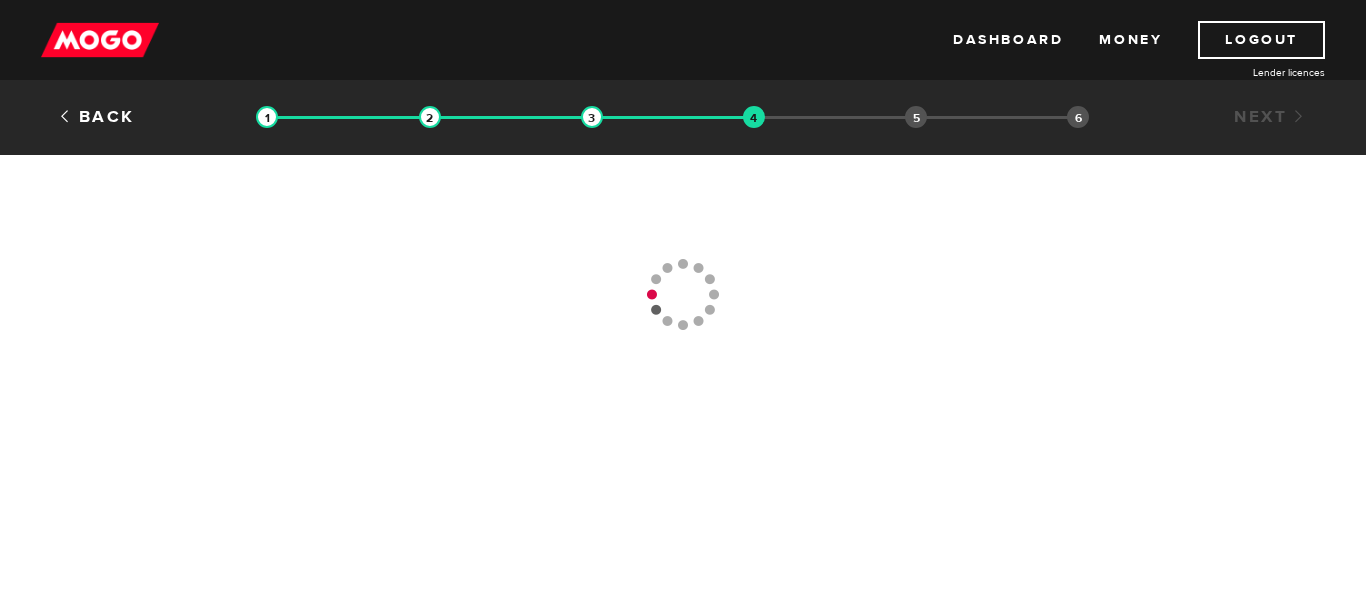 scroll, scrollTop: 0, scrollLeft: 0, axis: both 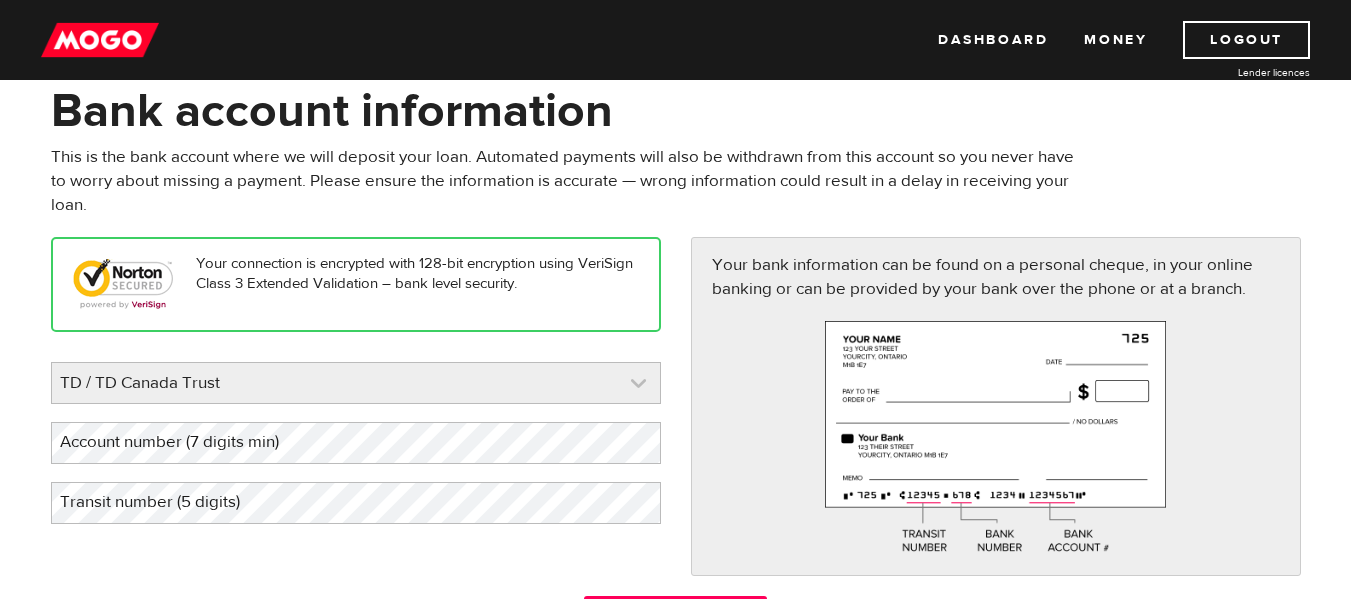 click at bounding box center (356, 383) 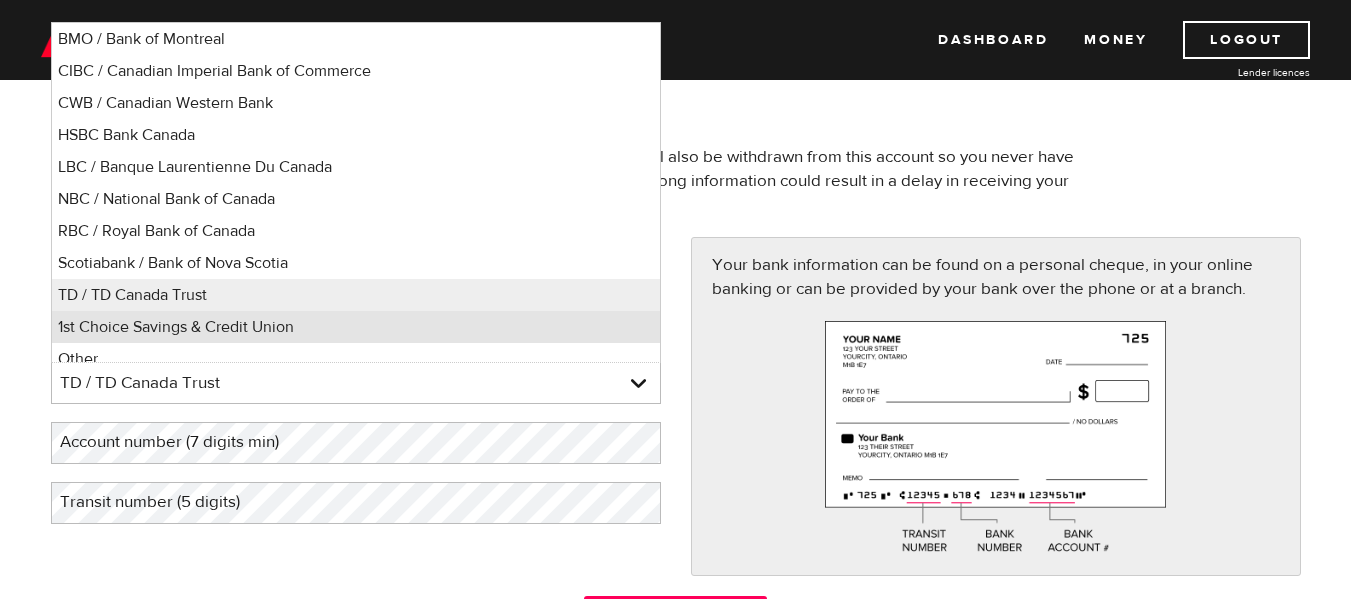 scroll, scrollTop: 13, scrollLeft: 0, axis: vertical 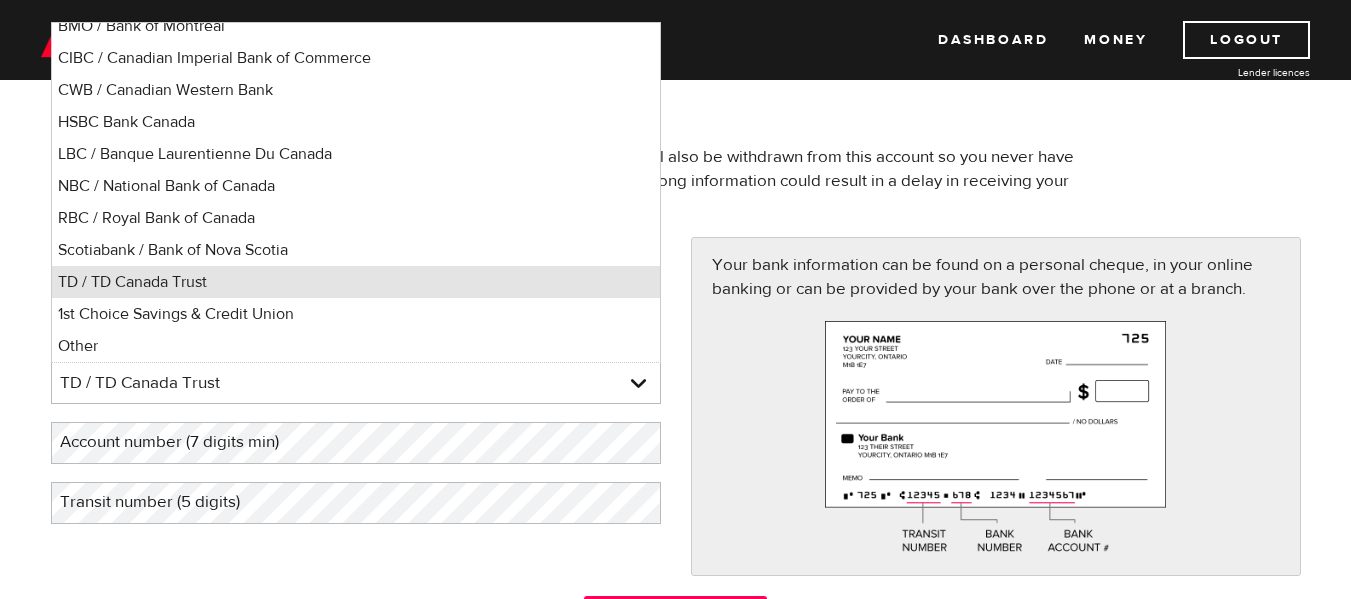 click on "TD / TD Canada Trust" at bounding box center [356, 282] 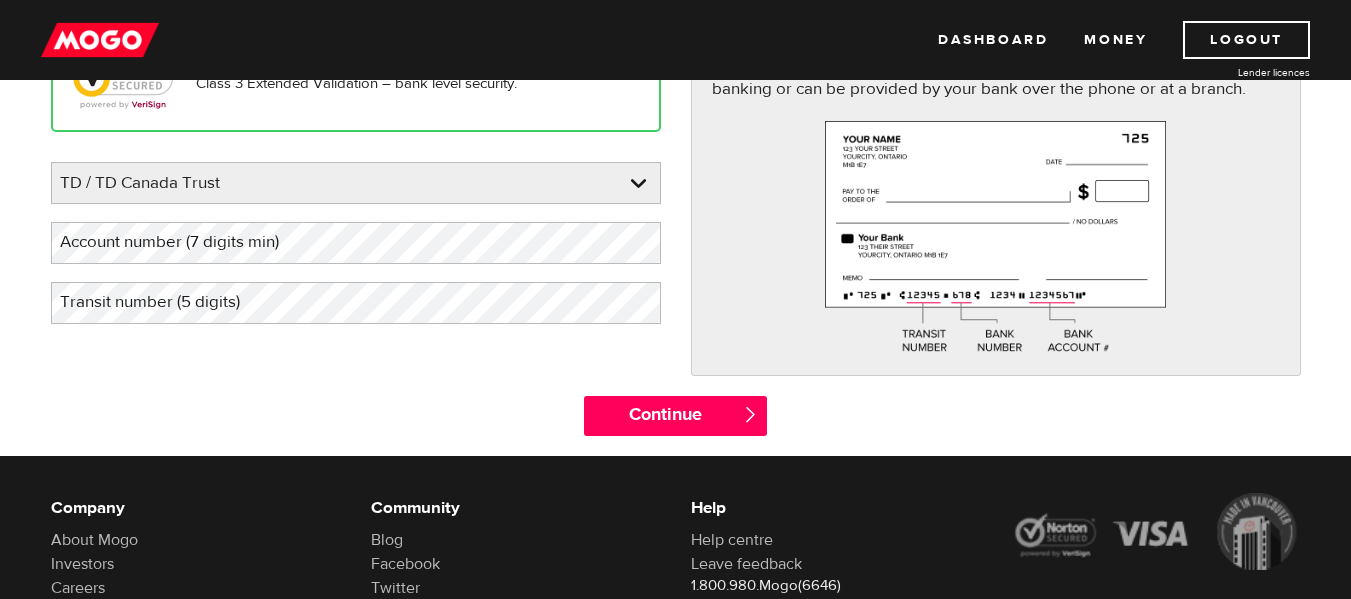 scroll, scrollTop: 200, scrollLeft: 0, axis: vertical 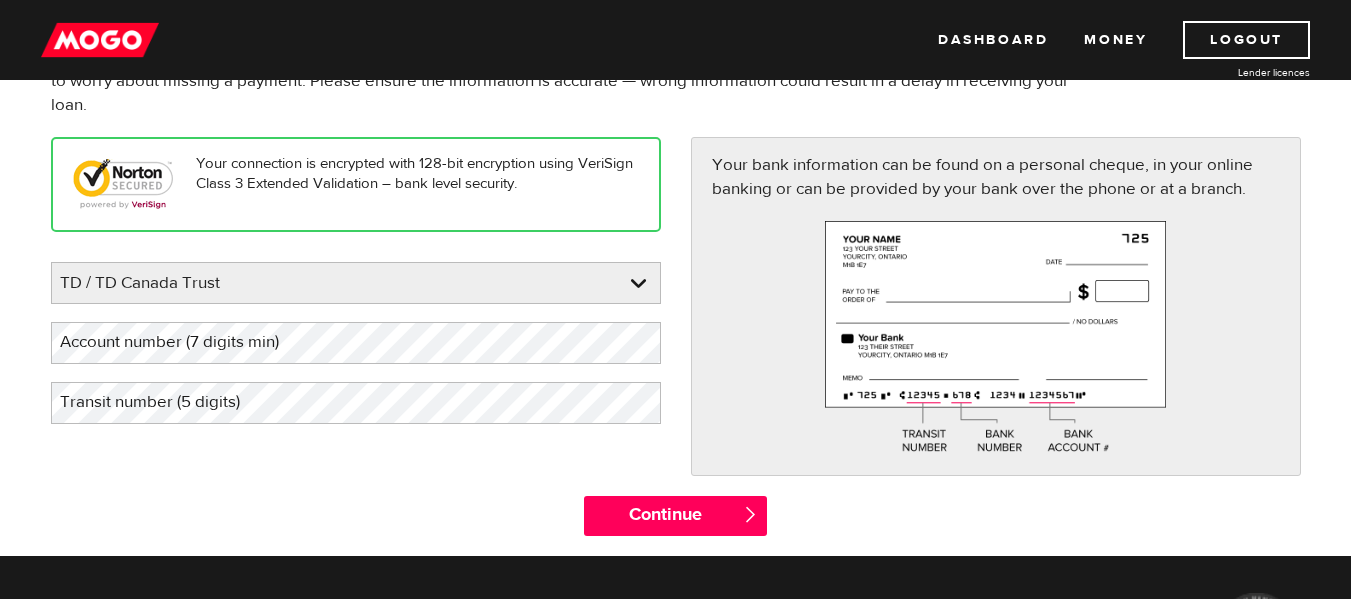 click on "Account number (7 digits min)" at bounding box center (185, 342) 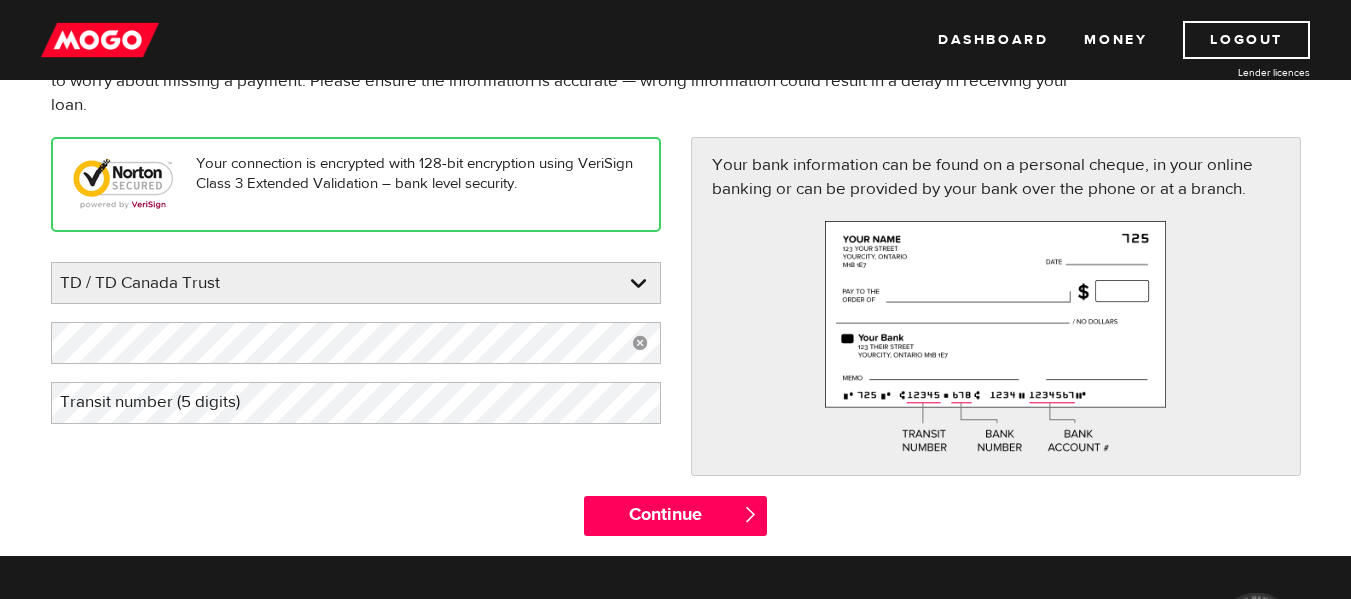 click on "Transit number (5 digits)" at bounding box center (166, 402) 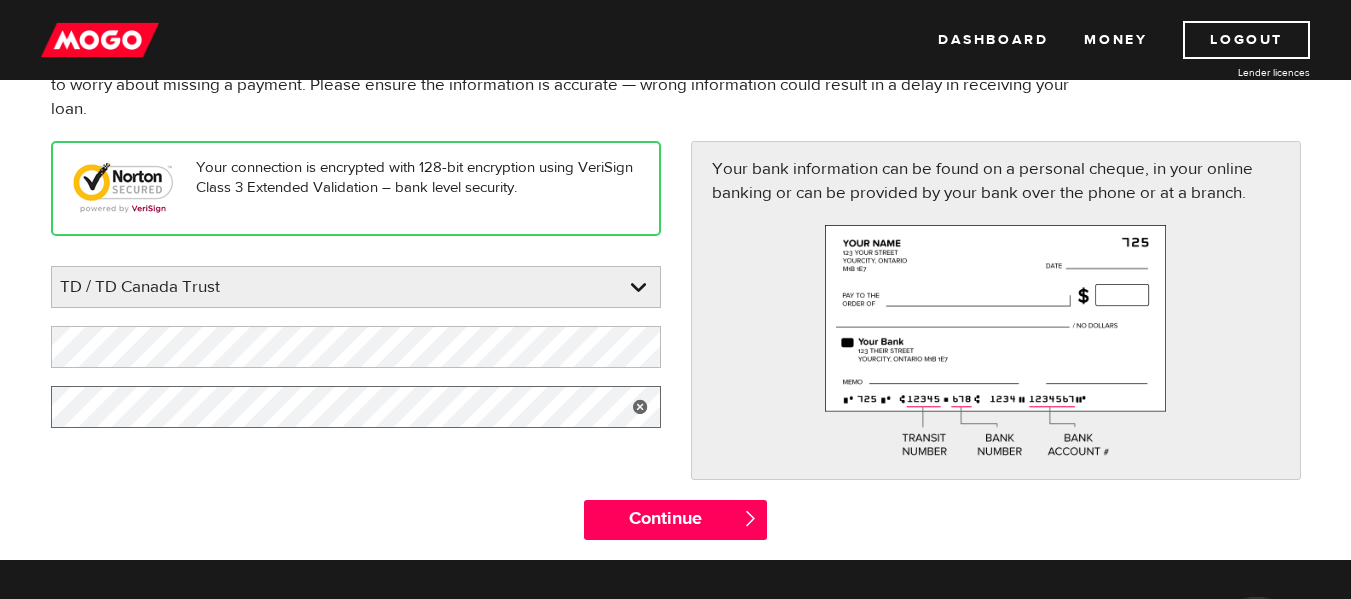 scroll, scrollTop: 200, scrollLeft: 0, axis: vertical 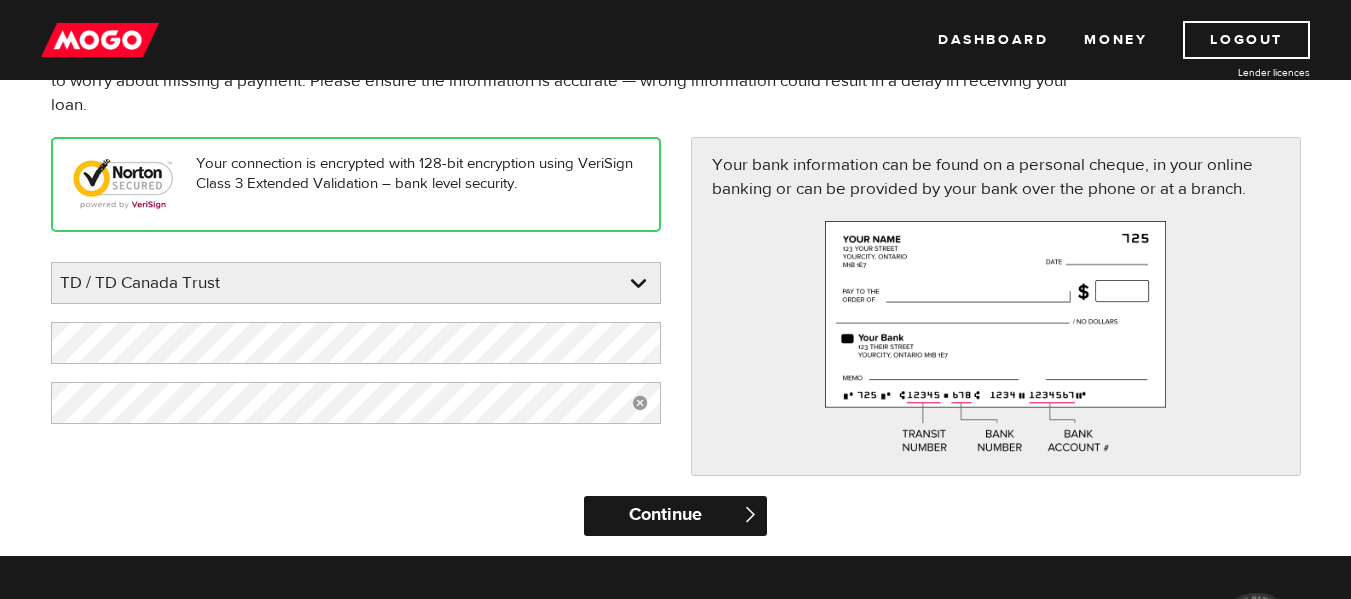 click on "Continue" at bounding box center [675, 516] 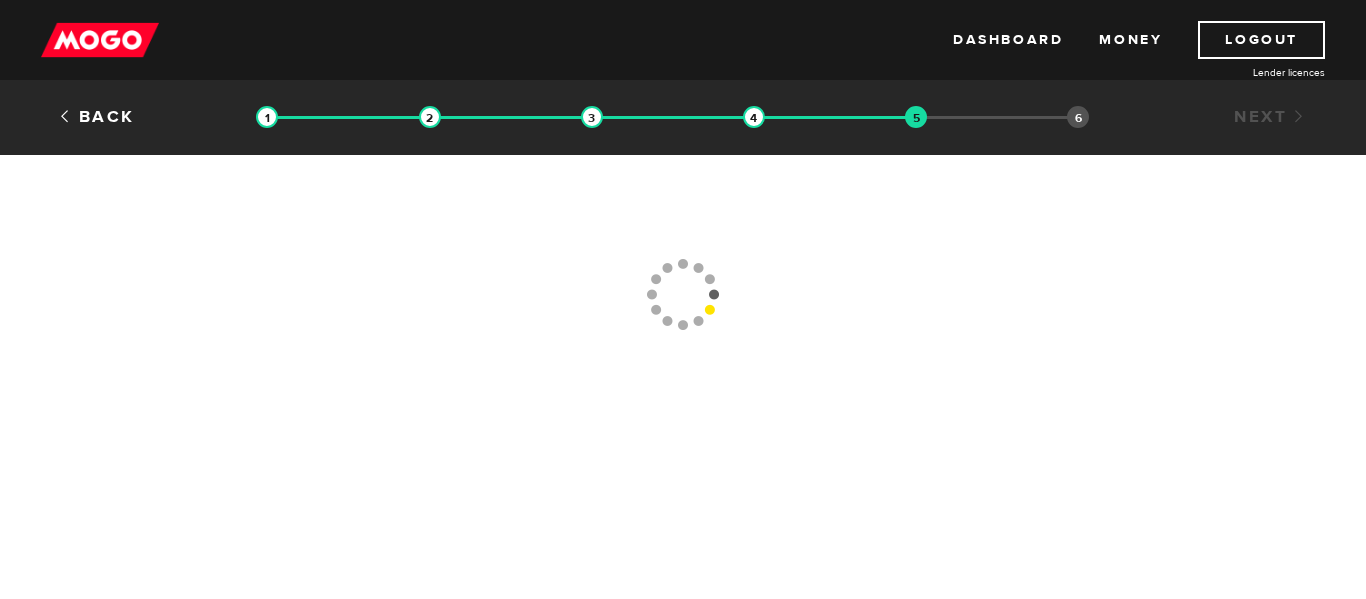 scroll, scrollTop: 0, scrollLeft: 0, axis: both 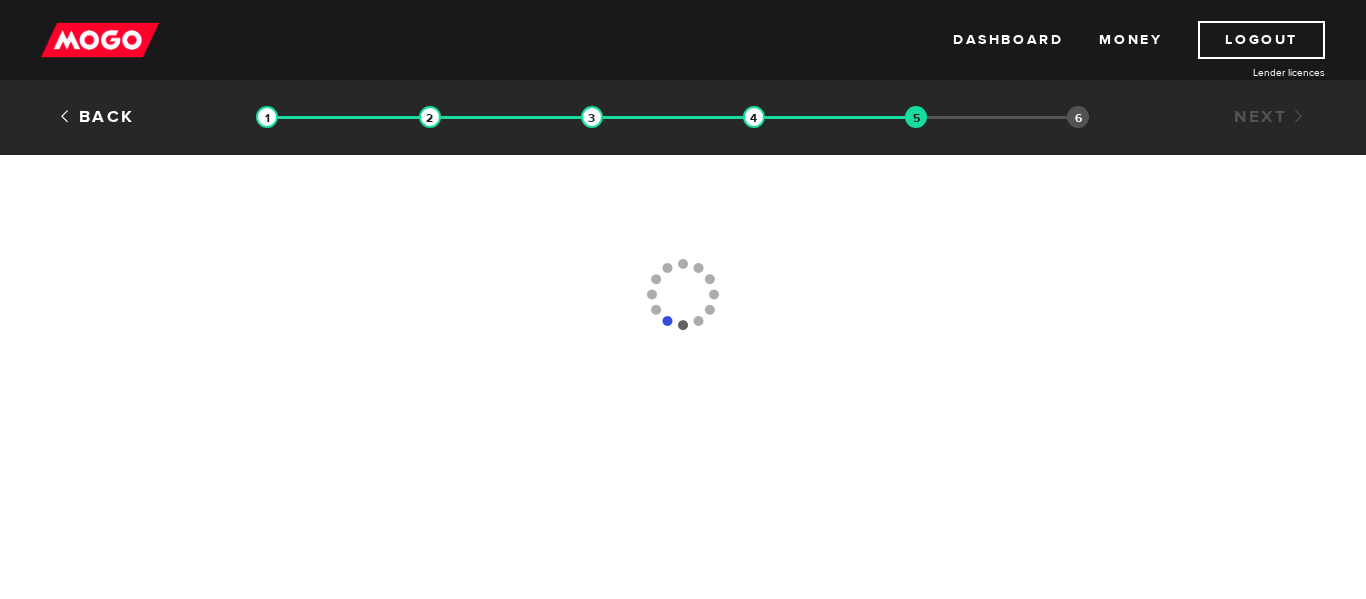 type 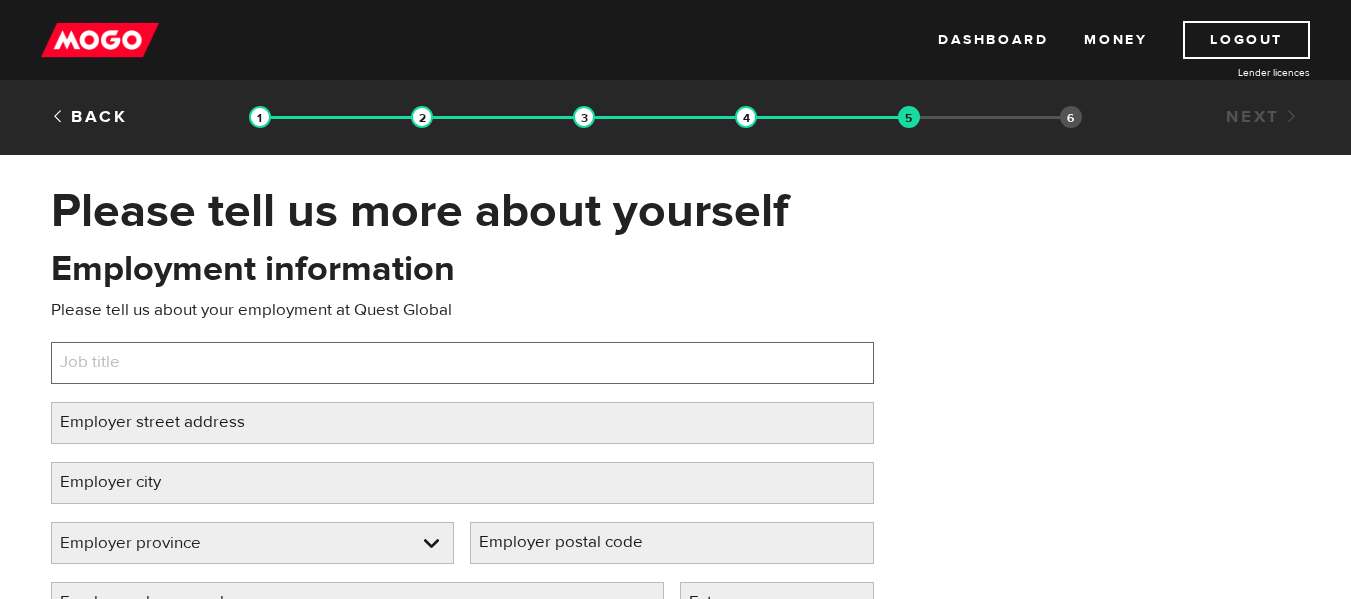 click on "Job title" at bounding box center [462, 363] 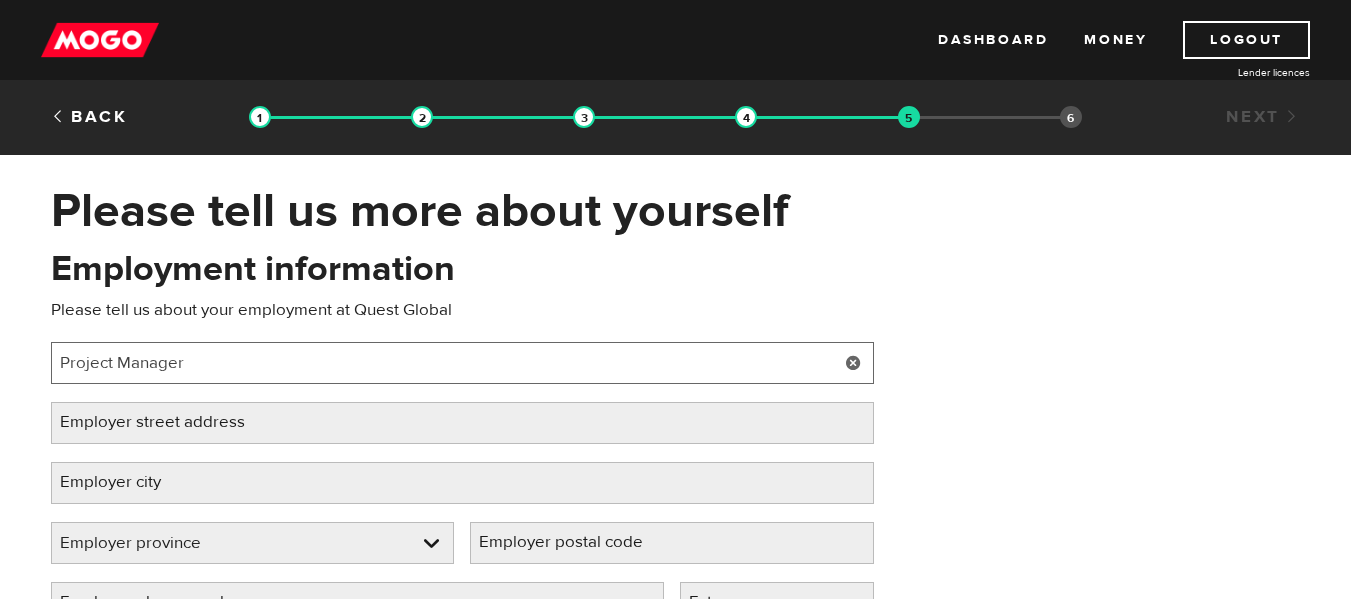 type on "Project Manager" 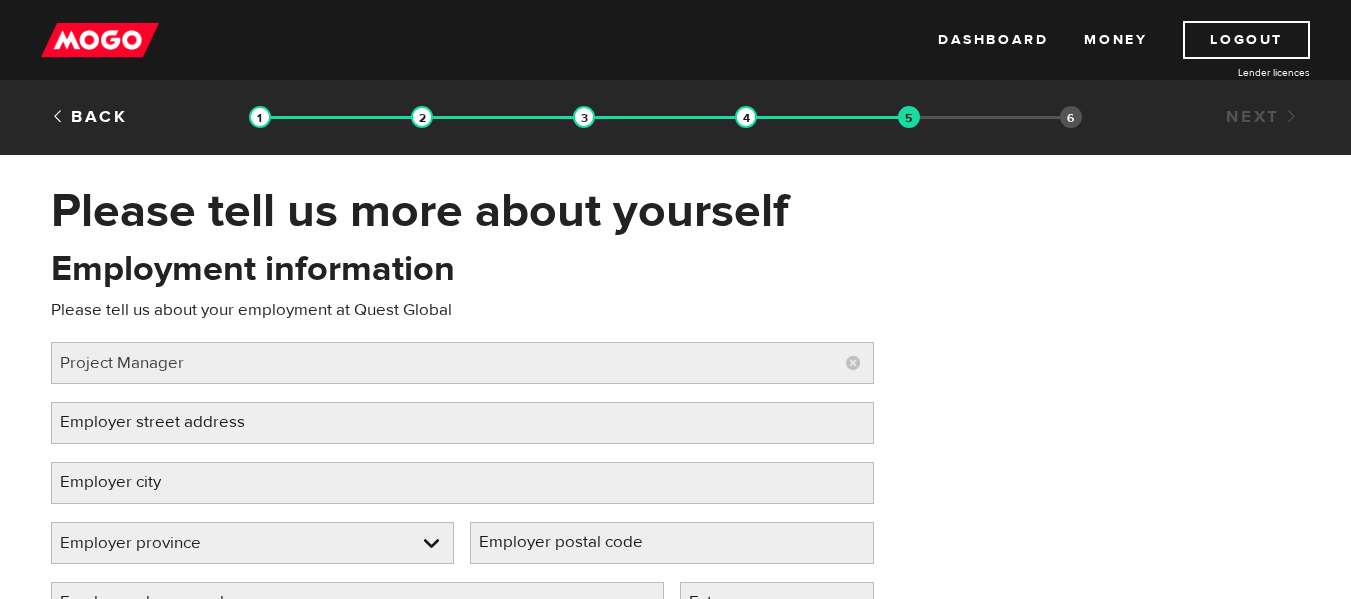 click on "Employer street address" at bounding box center (168, 422) 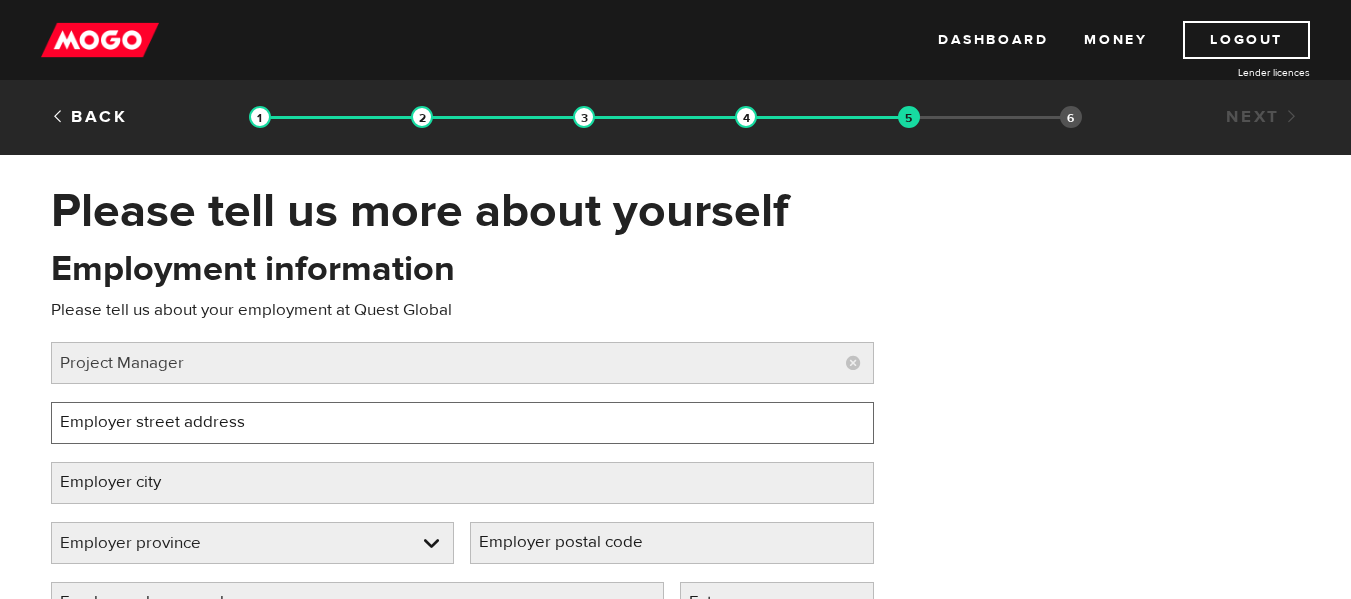 click on "Employer street address" at bounding box center (462, 423) 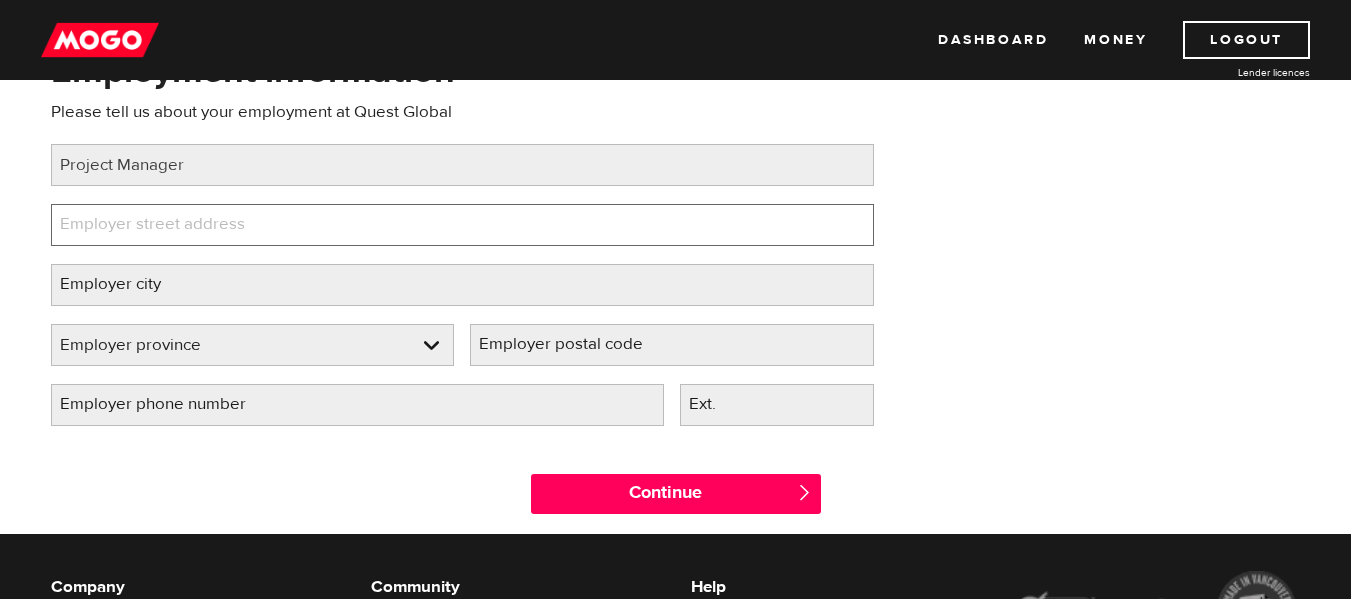 scroll, scrollTop: 200, scrollLeft: 0, axis: vertical 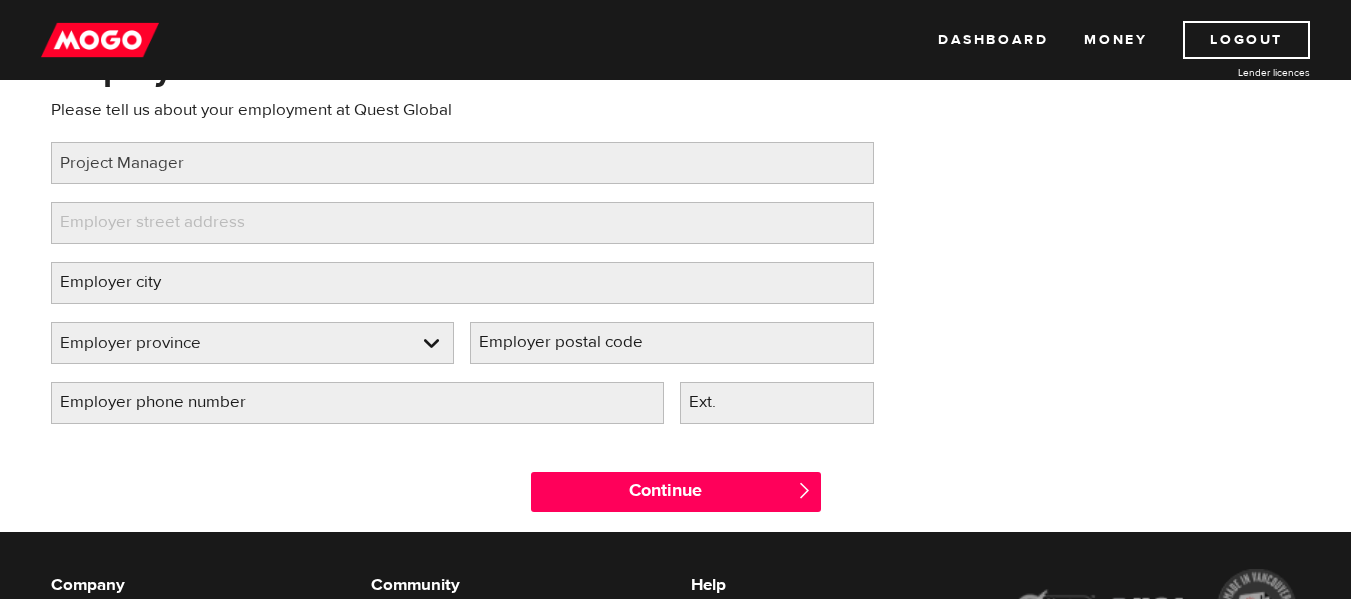 click on "Employer street address" at bounding box center (168, 222) 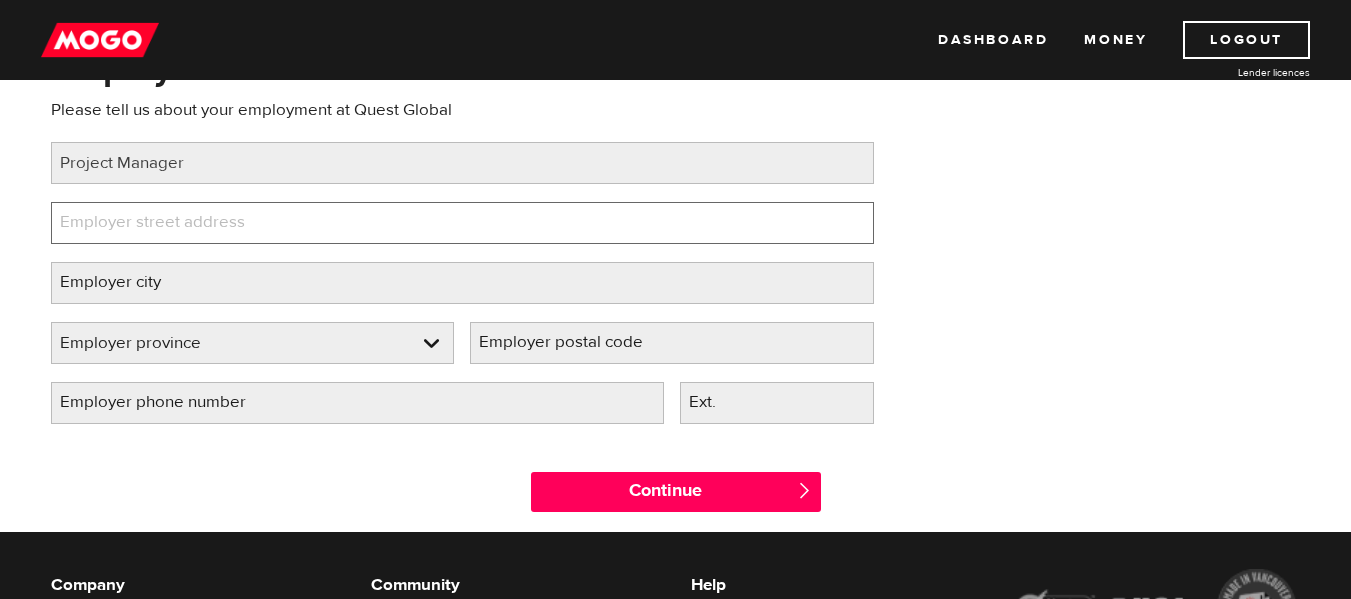 click on "Employer street address" at bounding box center (462, 223) 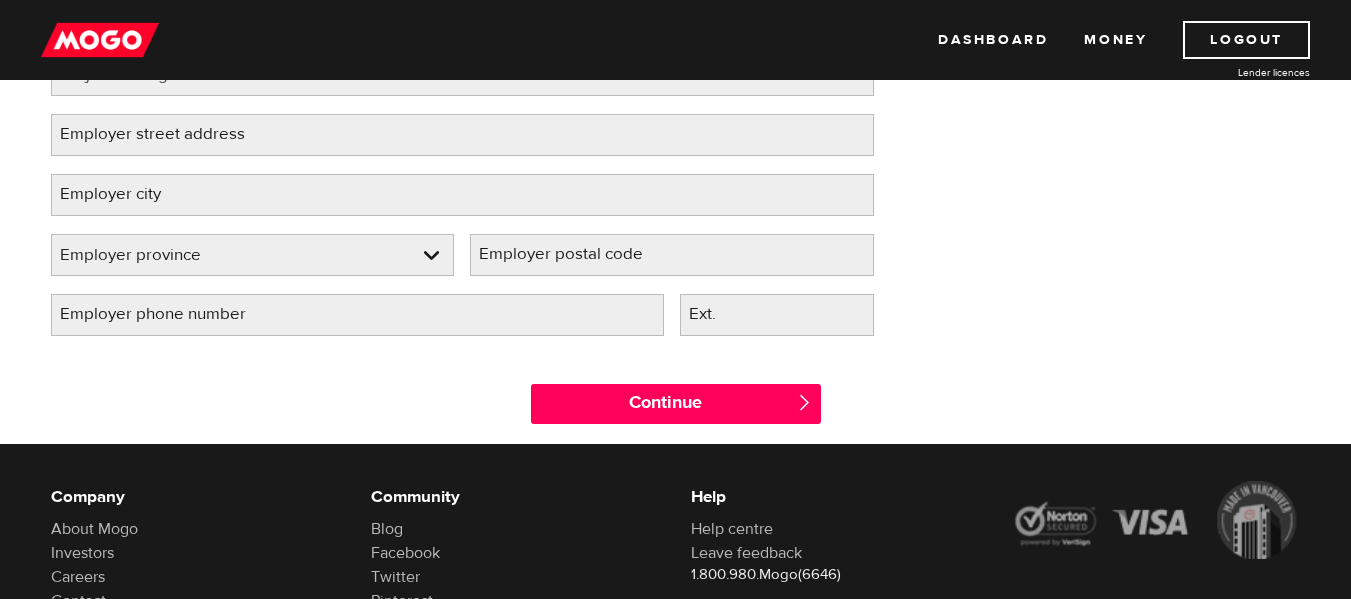 scroll, scrollTop: 300, scrollLeft: 0, axis: vertical 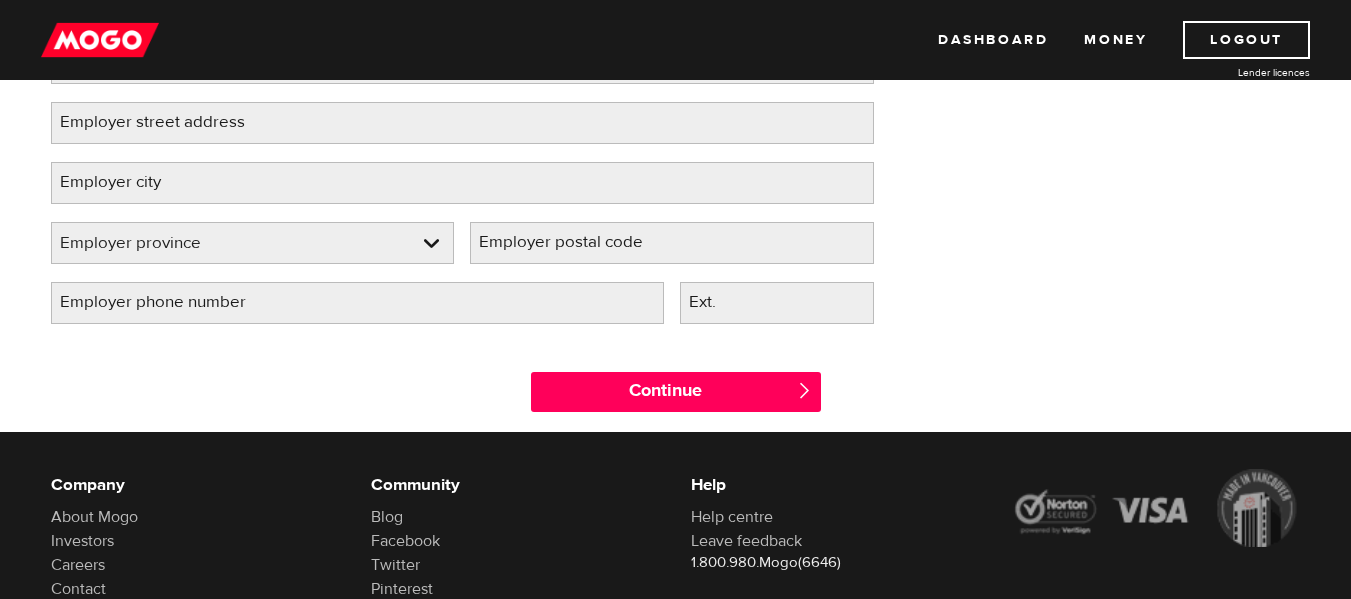 click on "Employer street address" at bounding box center [168, 122] 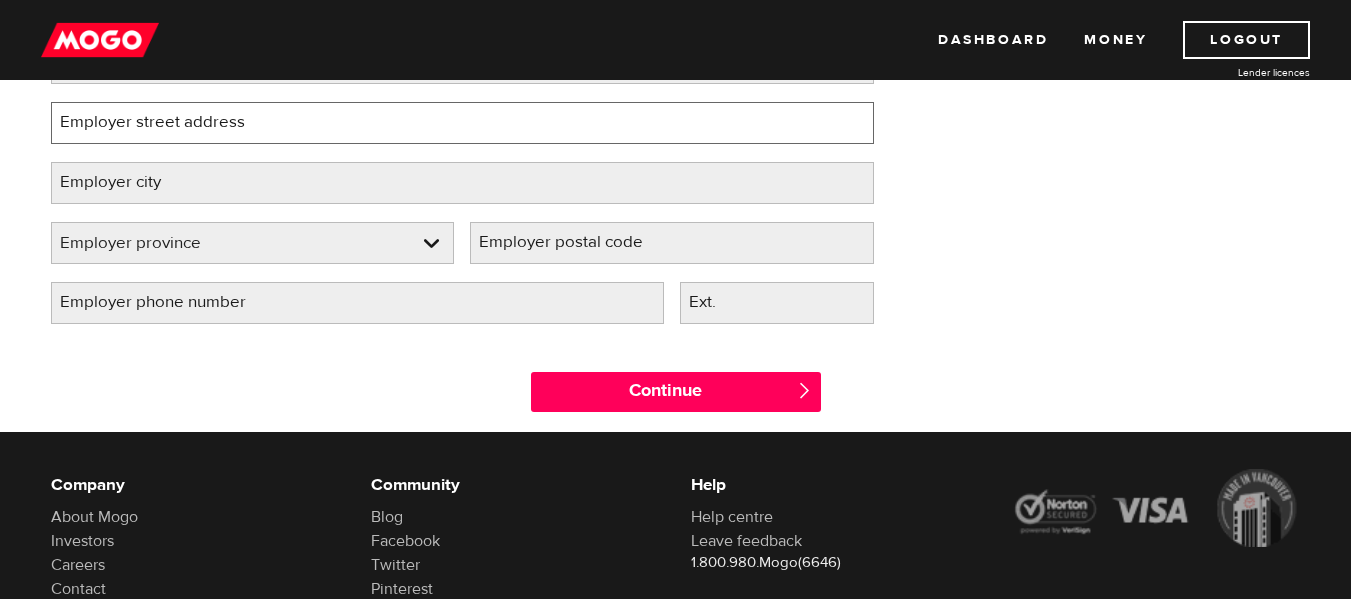 click on "Employer street address" at bounding box center (462, 123) 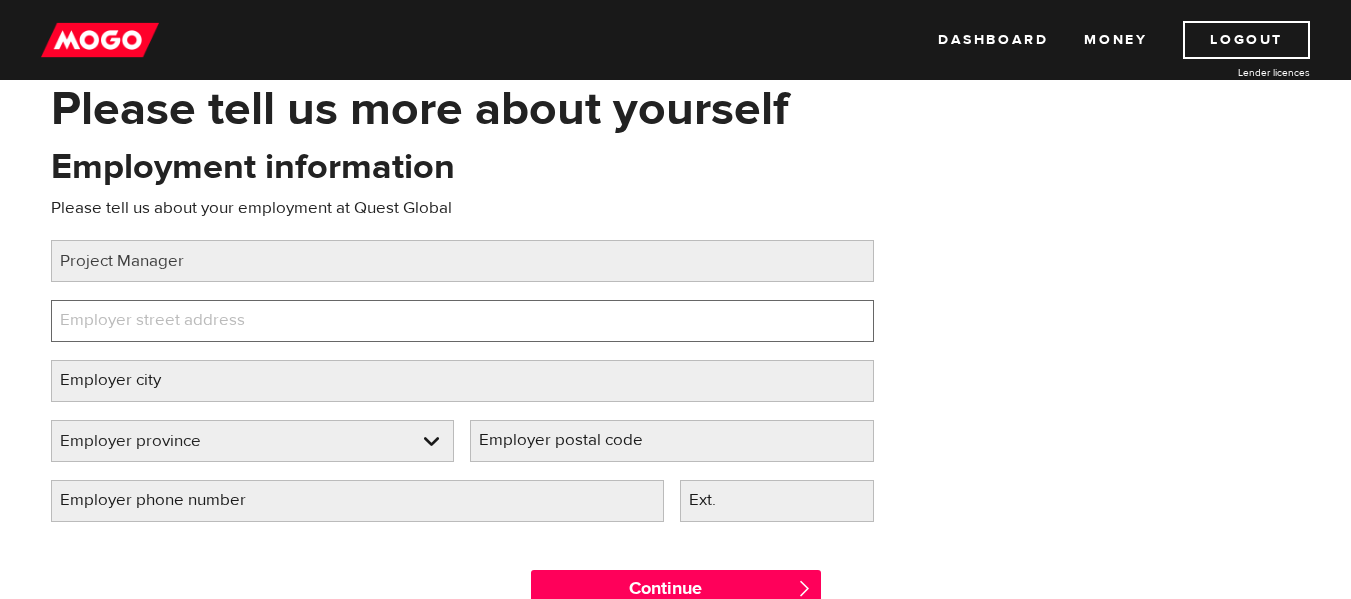 scroll, scrollTop: 100, scrollLeft: 0, axis: vertical 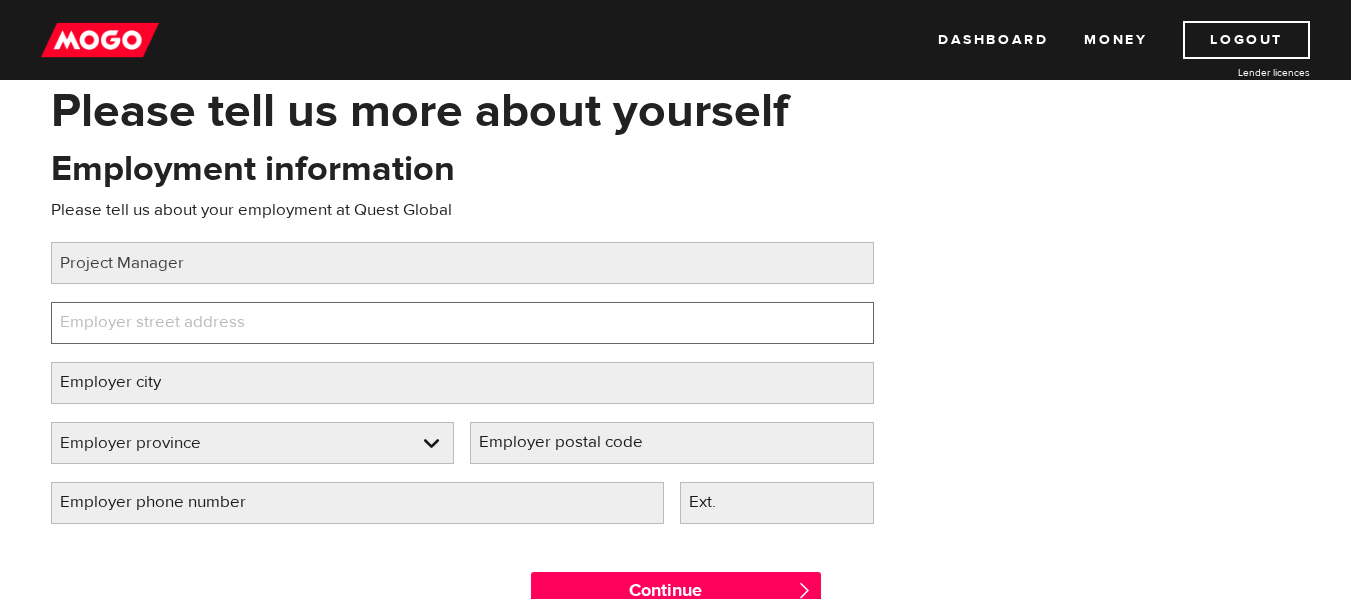 paste on "15 WERTHEIM COURT, SUITE- 409" 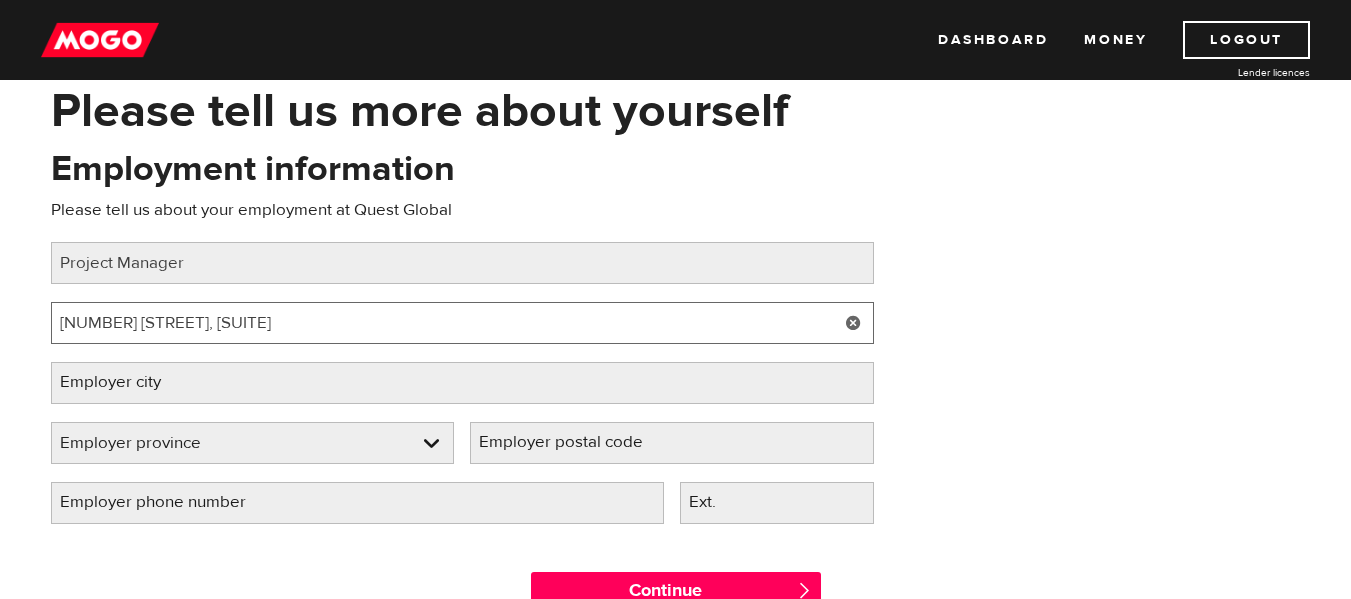 type on "15 WERTHEIM COURT, SUITE- 409" 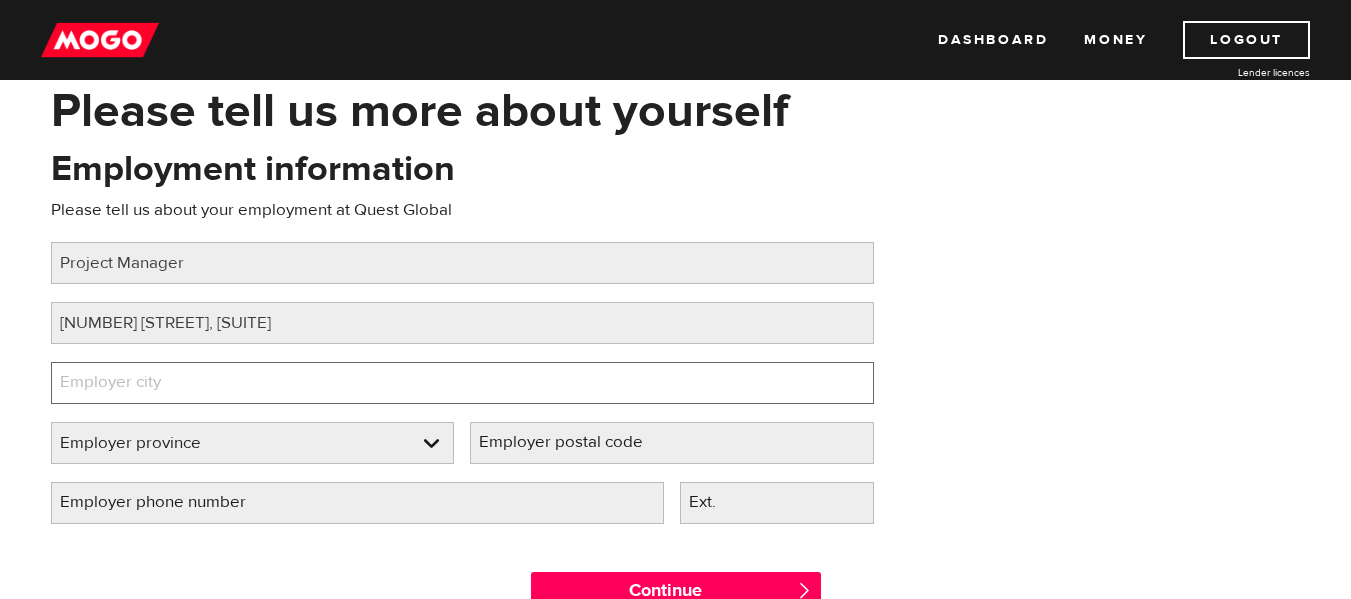 click on "Employer city" at bounding box center [462, 383] 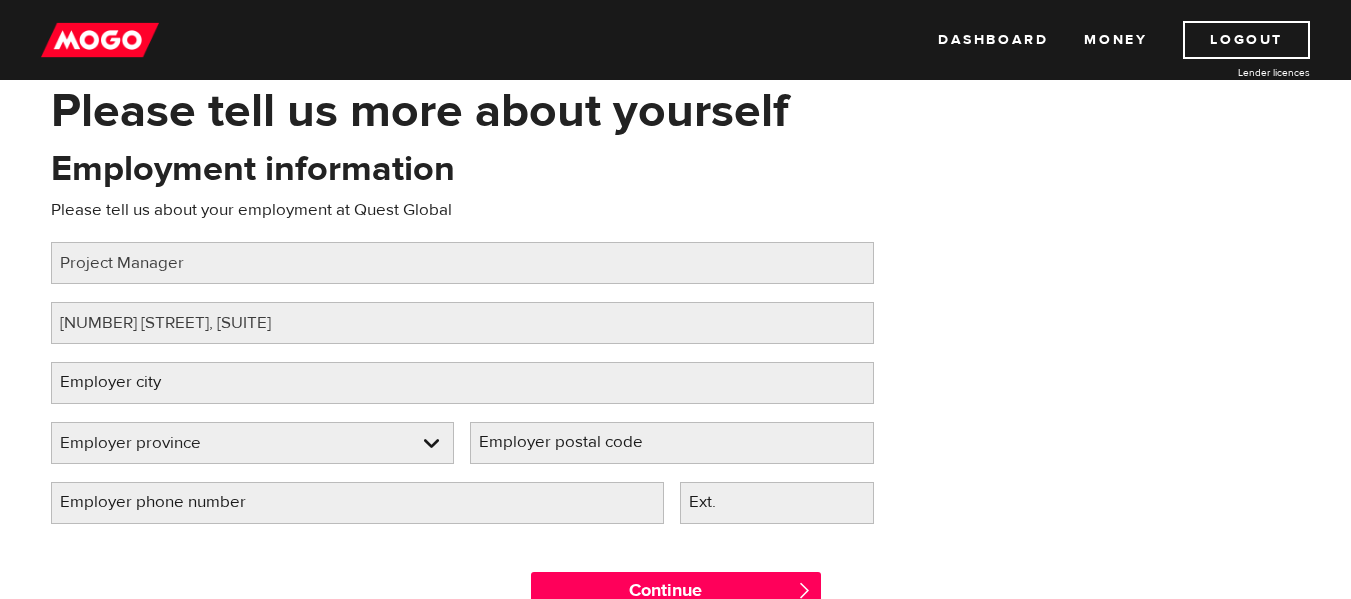 click on "Employer city" at bounding box center (126, 382) 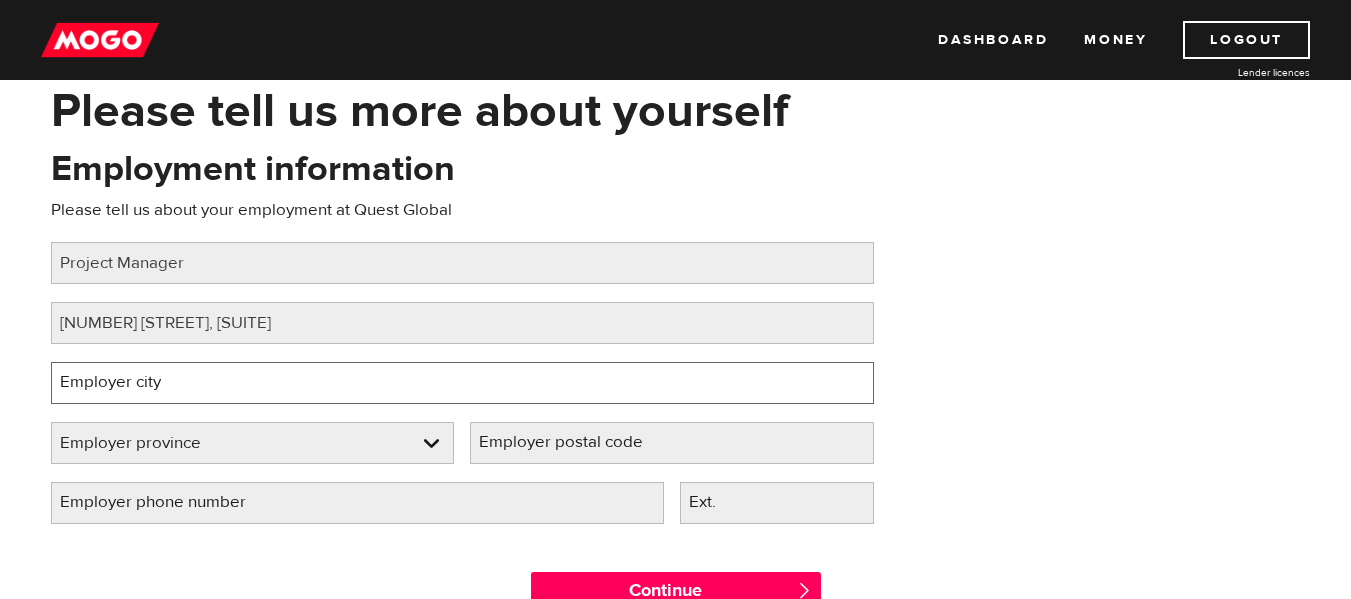 click on "Employer city" at bounding box center [462, 383] 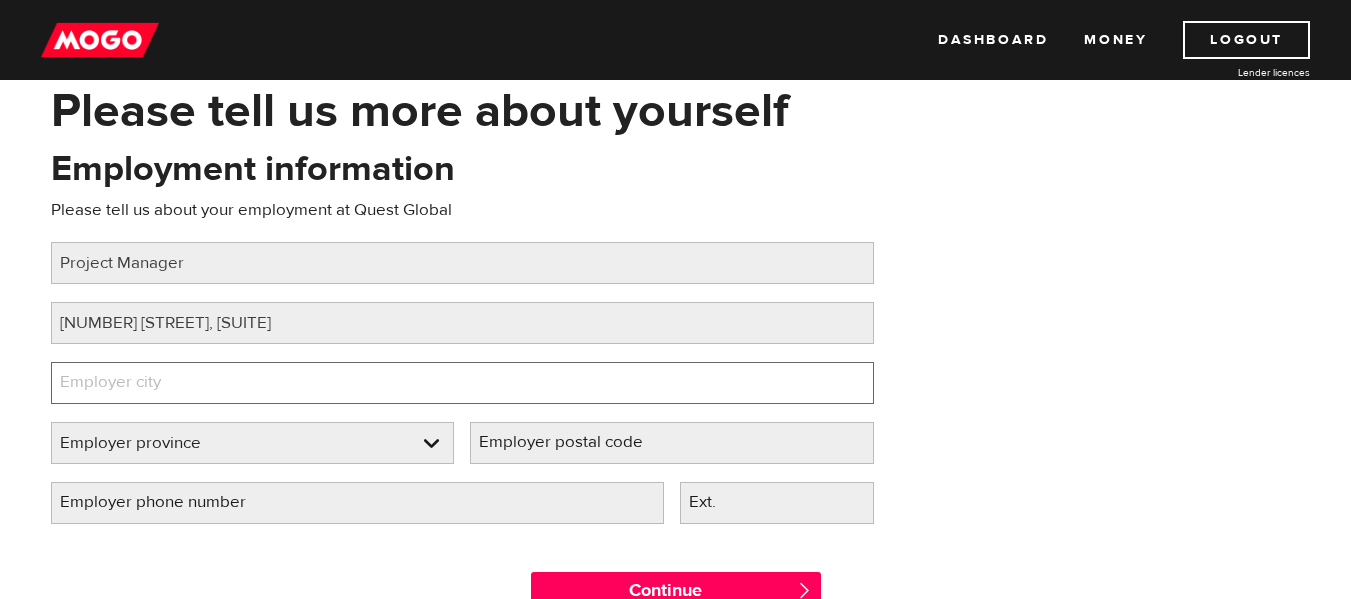 paste on "RICHMOND HILL" 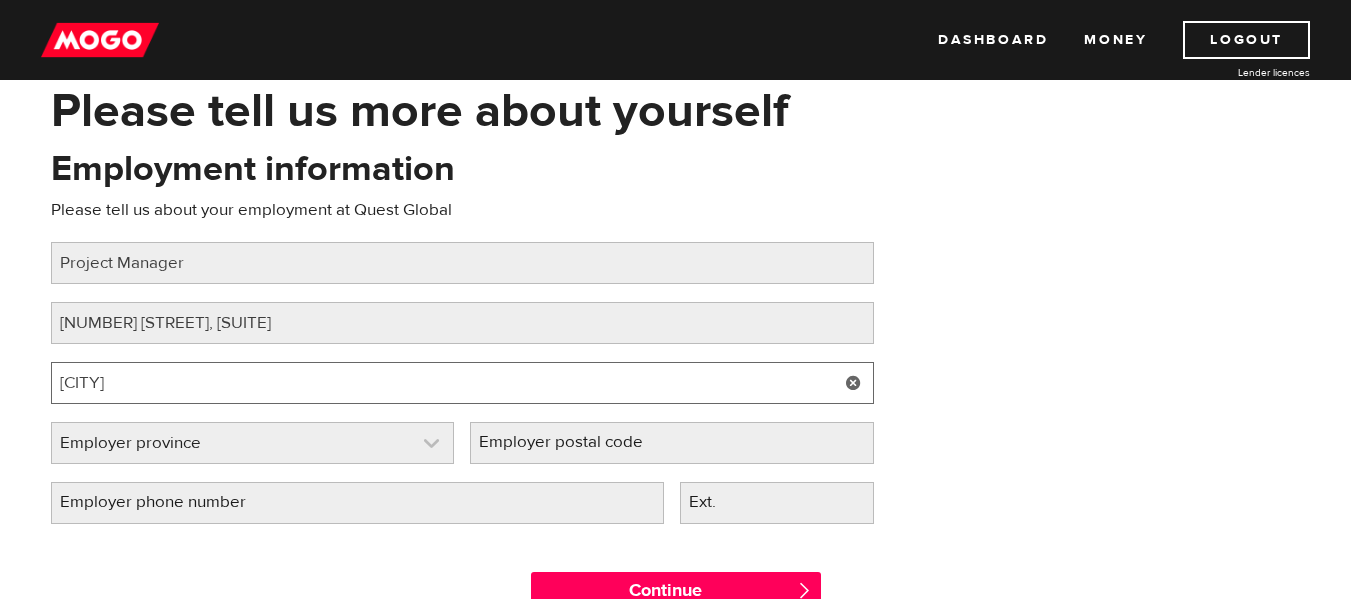 type on "RICHMOND HILL" 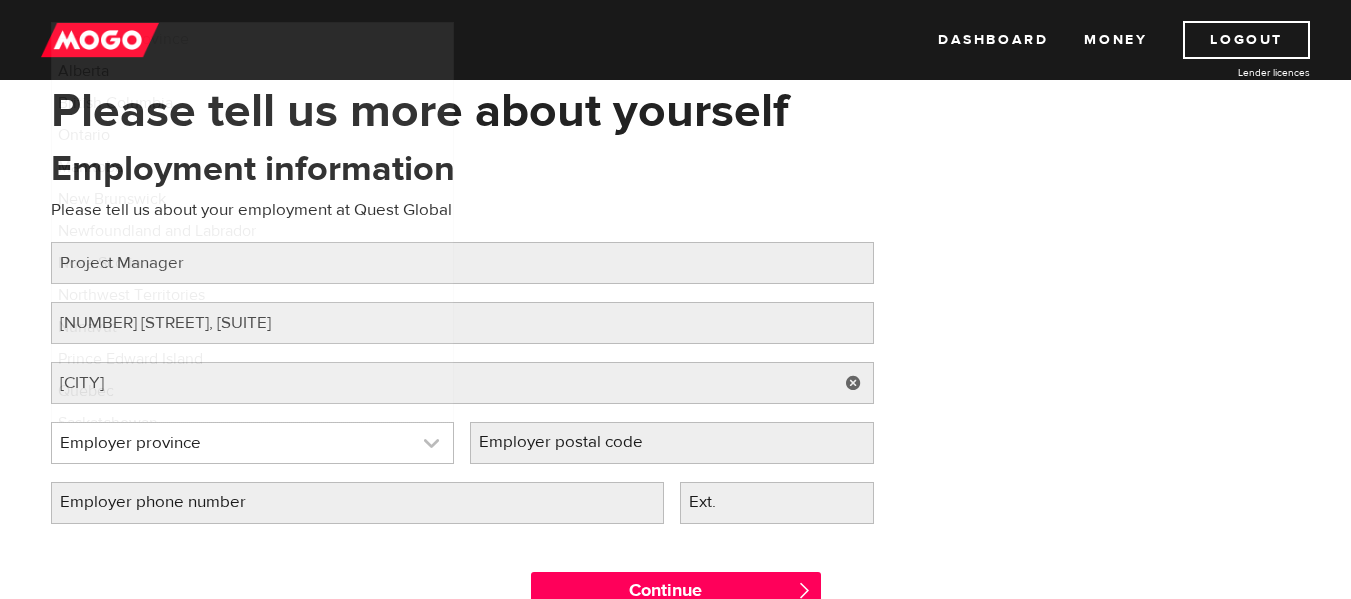click at bounding box center (253, 443) 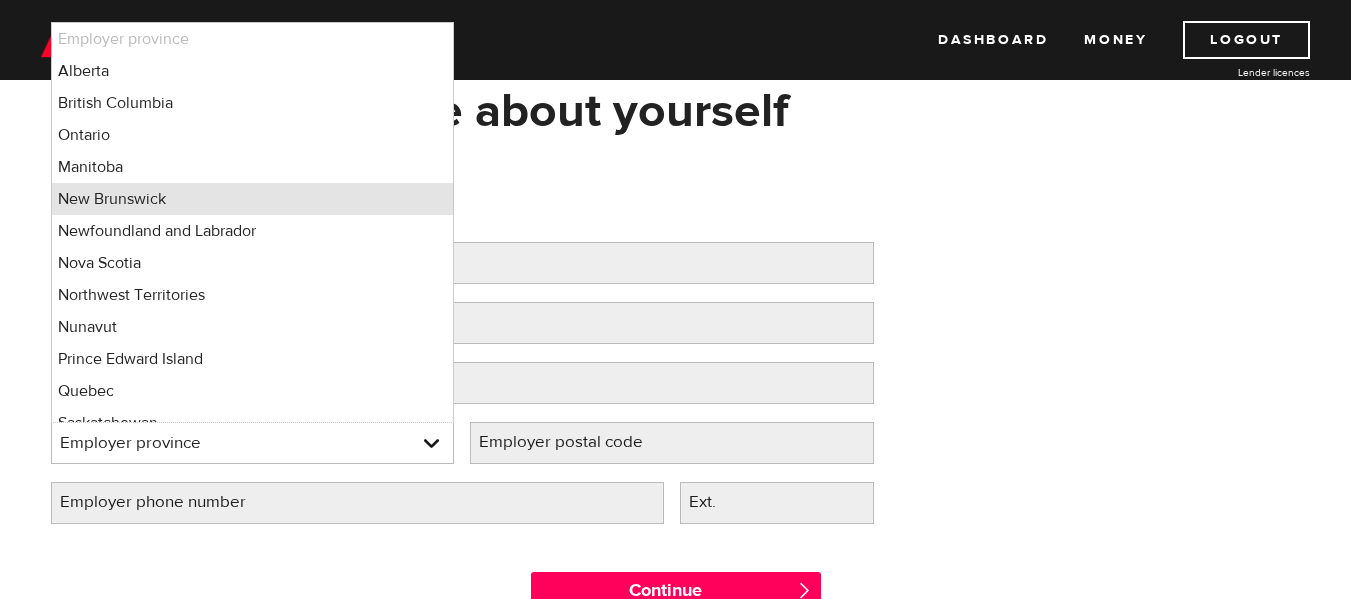 scroll, scrollTop: 17, scrollLeft: 0, axis: vertical 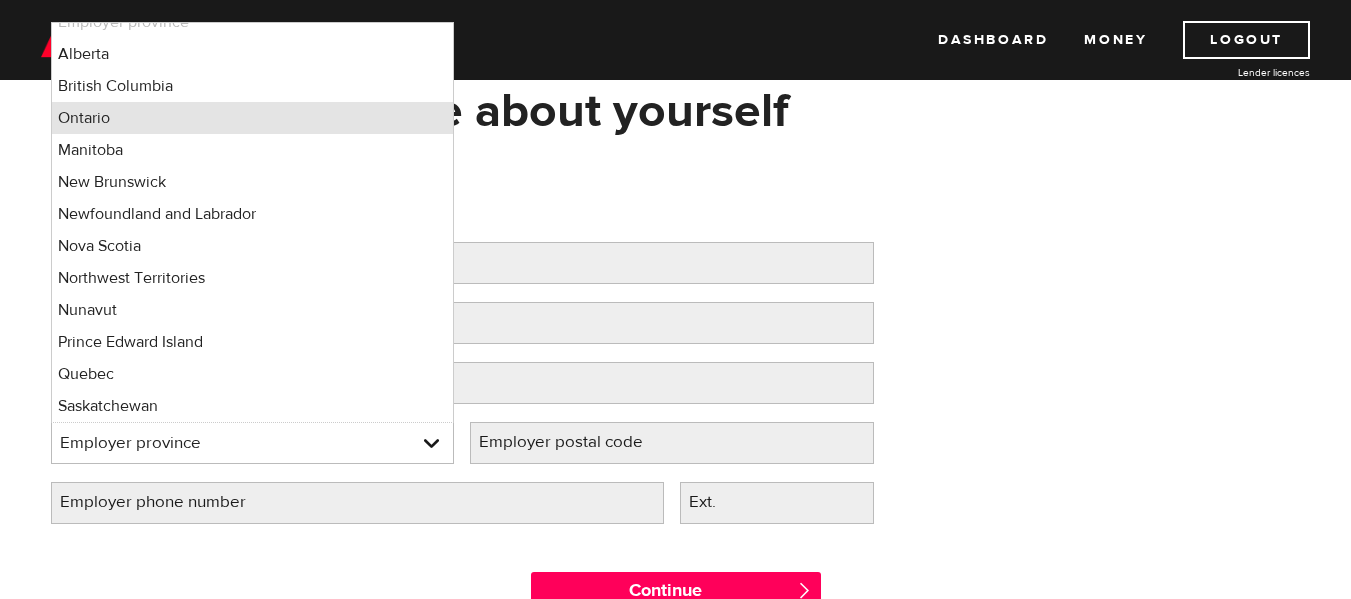 click on "Ontario" at bounding box center (253, 118) 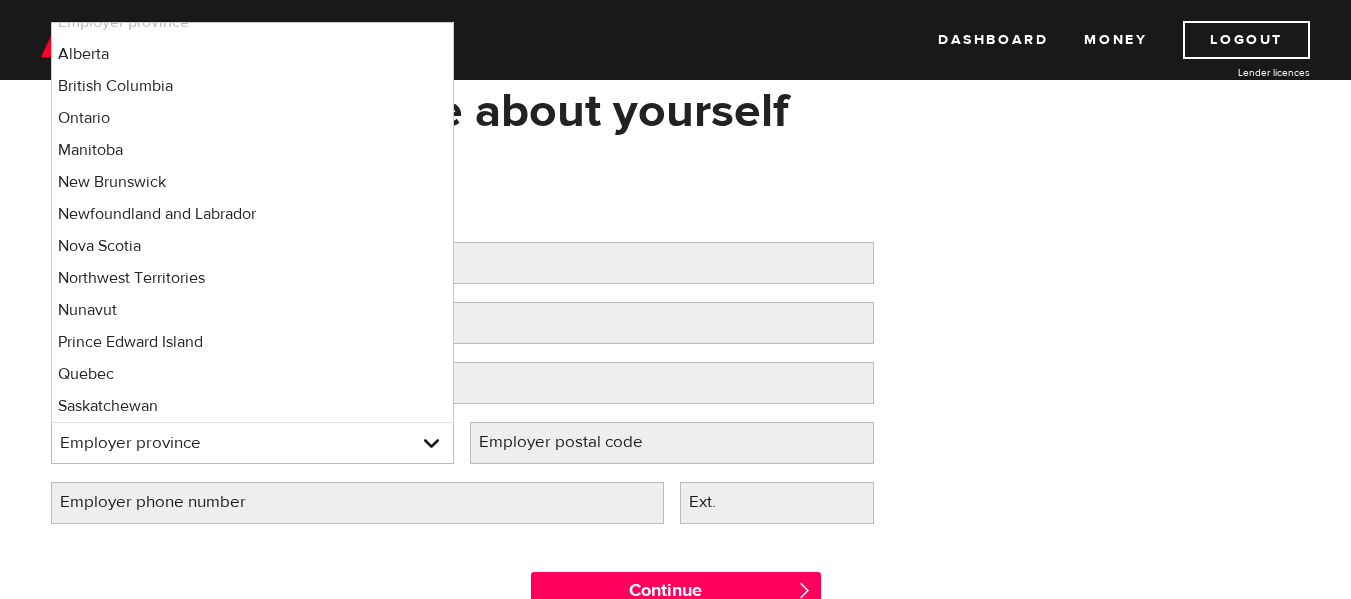 select on "ON" 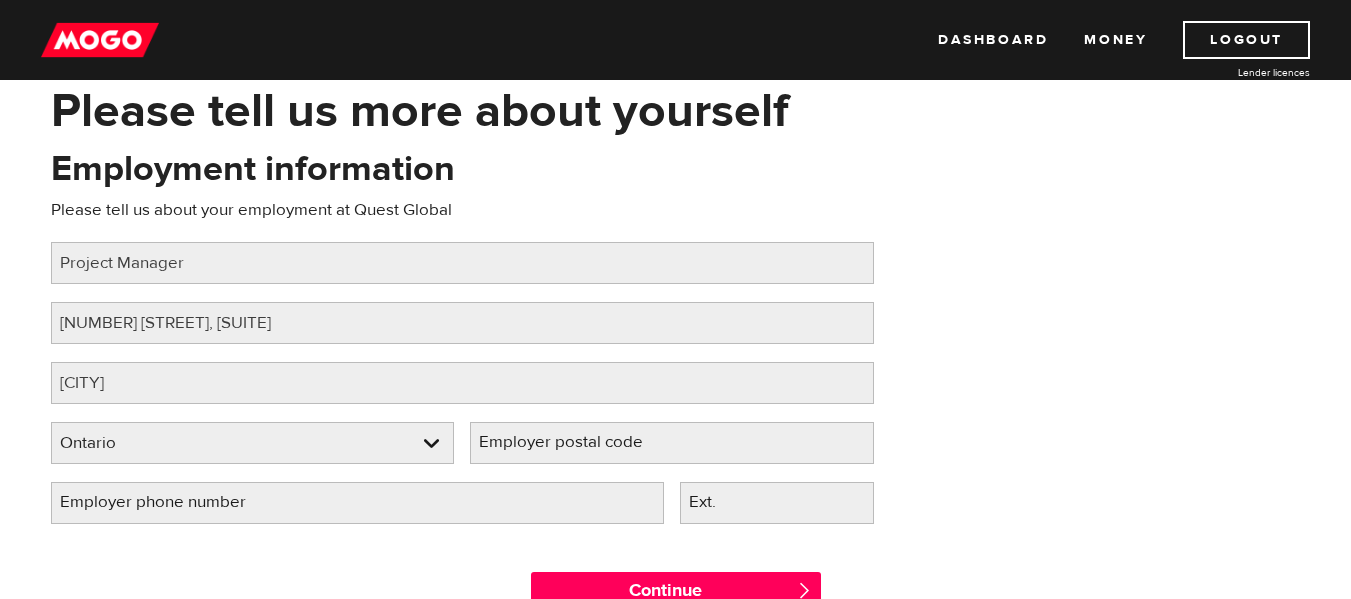 click on "Employer postal code" at bounding box center [577, 442] 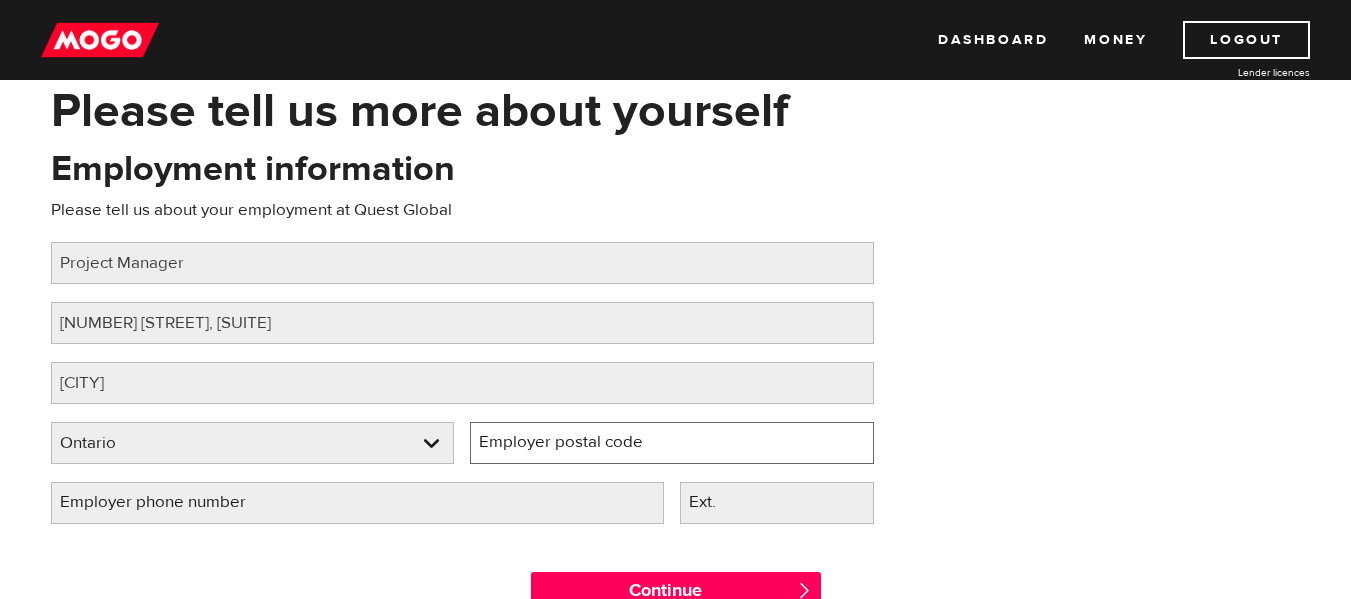 click on "Employer postal code" at bounding box center (672, 443) 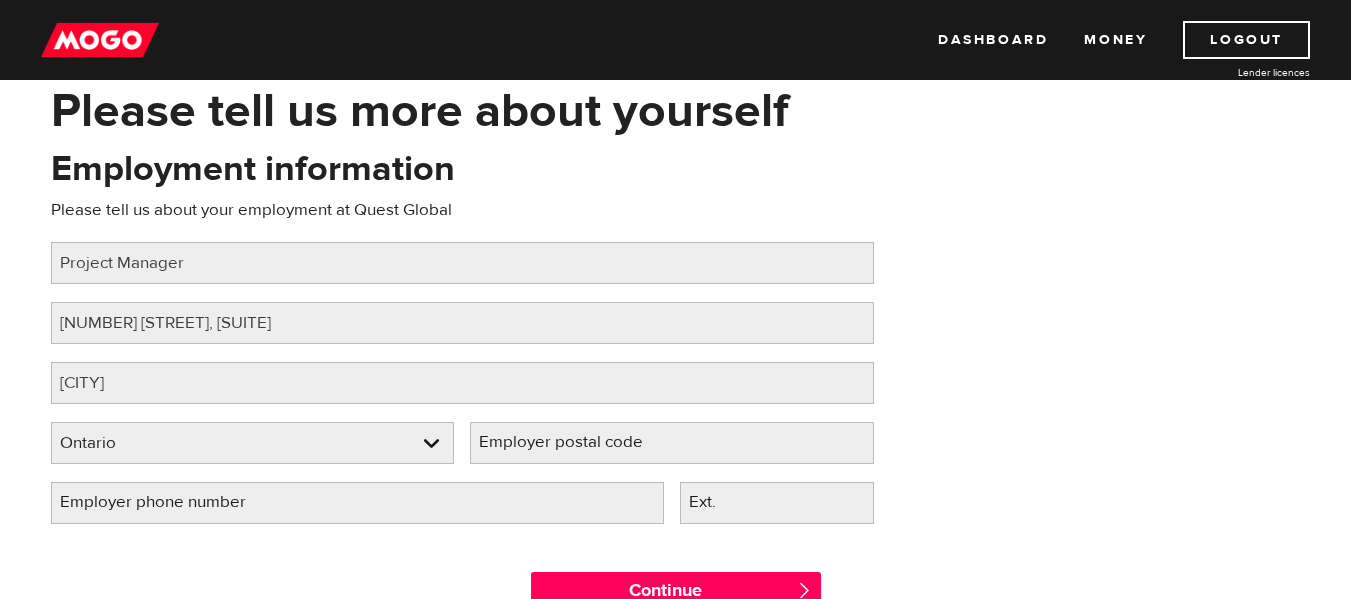 click on "Employer postal code" at bounding box center (577, 442) 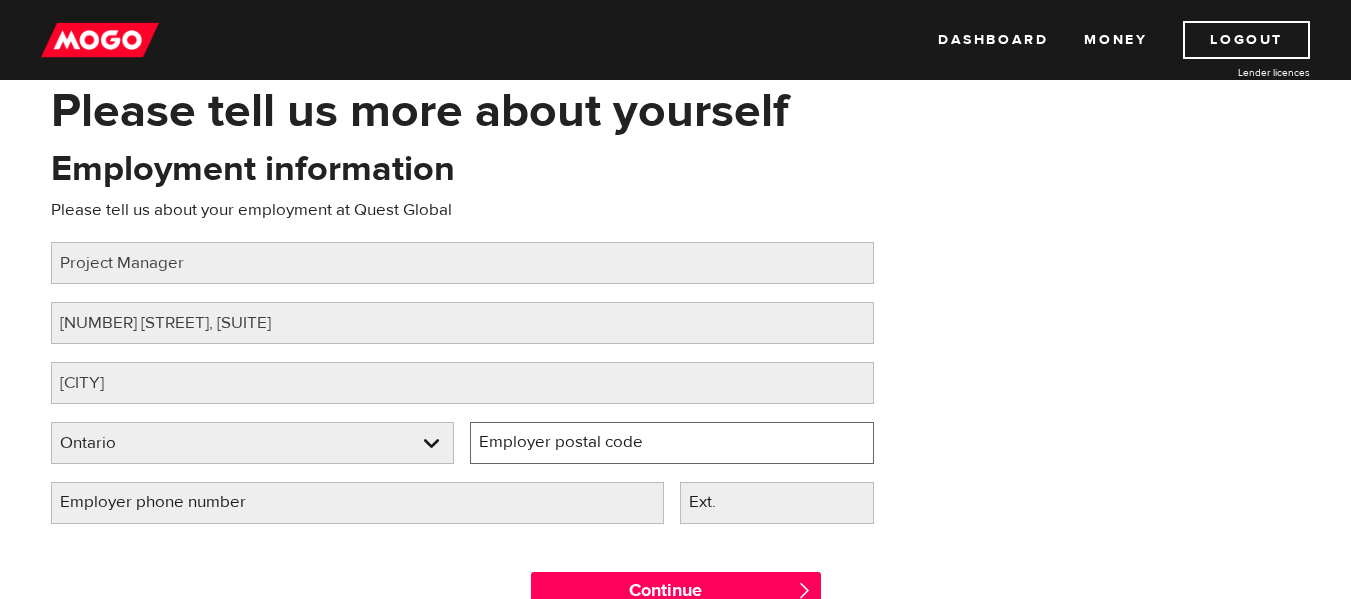 click on "Employer postal code" at bounding box center [672, 443] 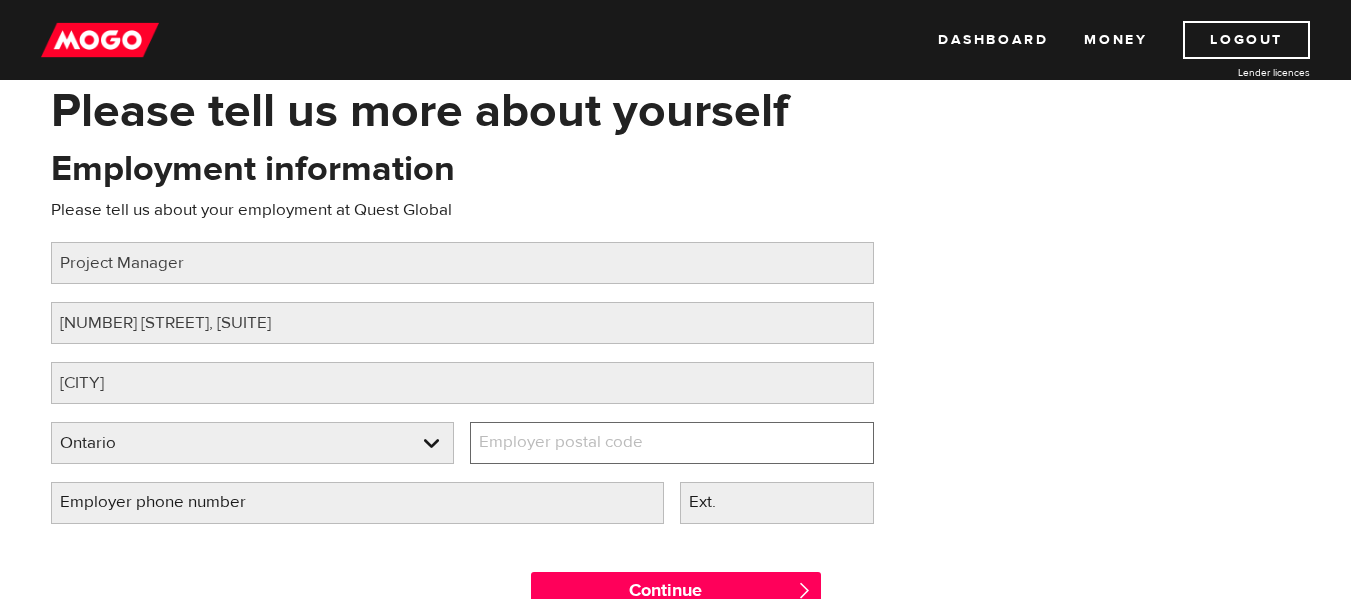 paste on "L4B 3H7" 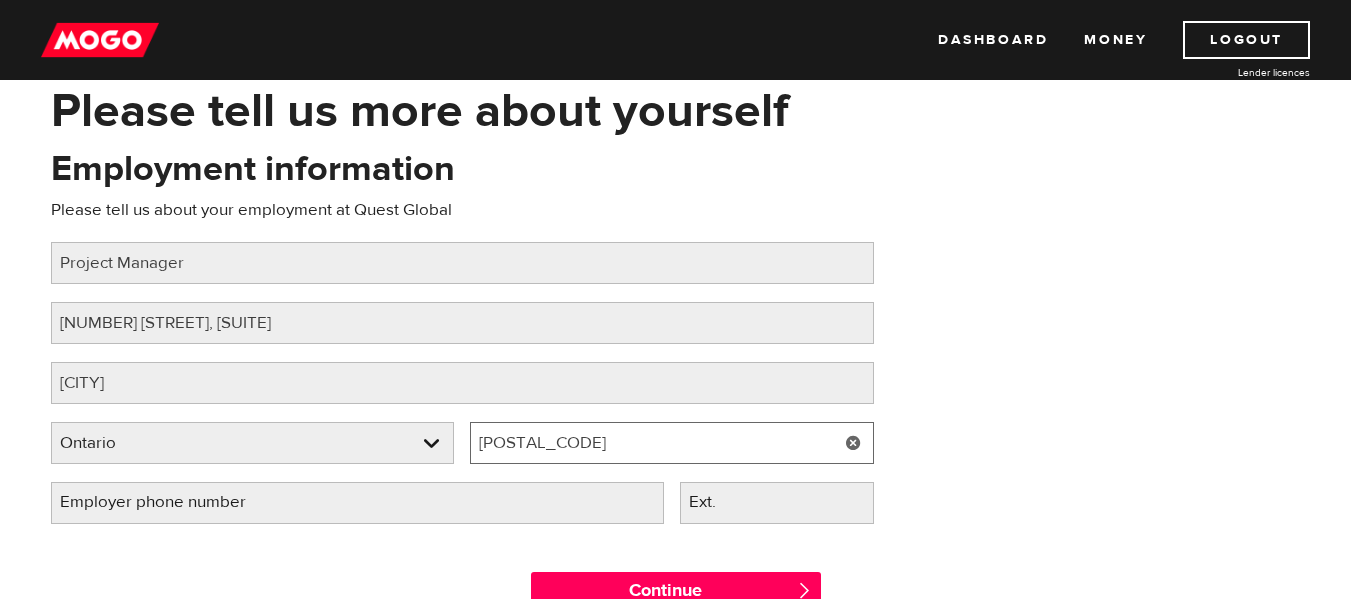 type on "L4B 3H7" 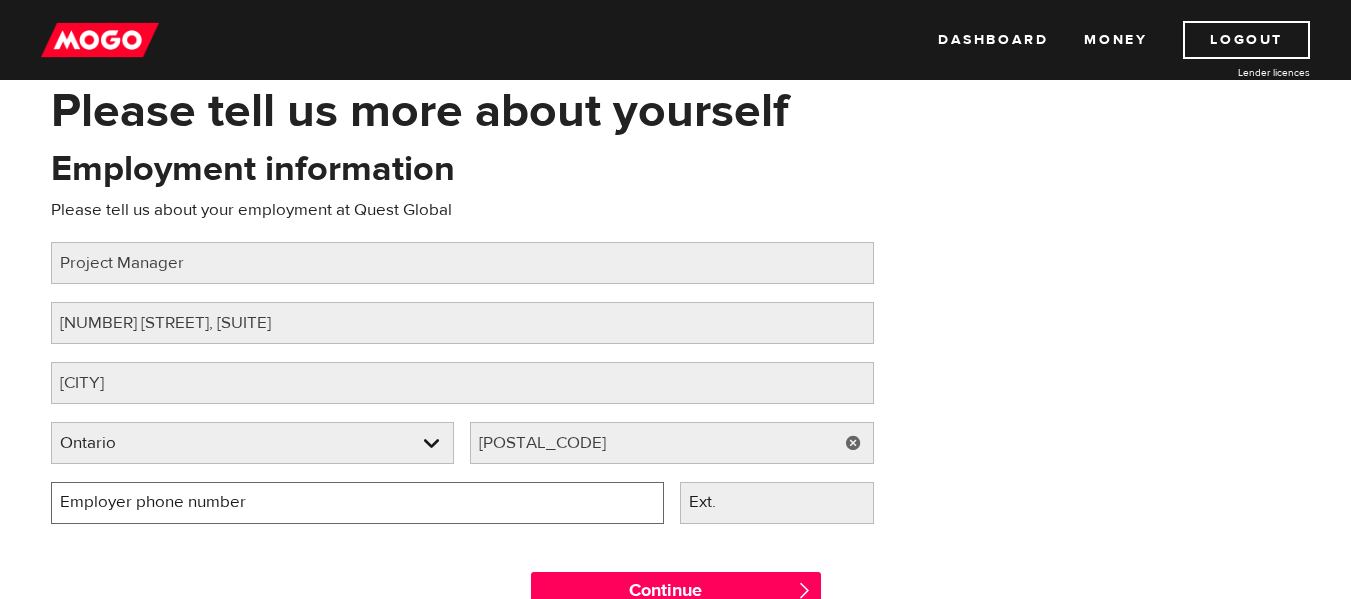 type 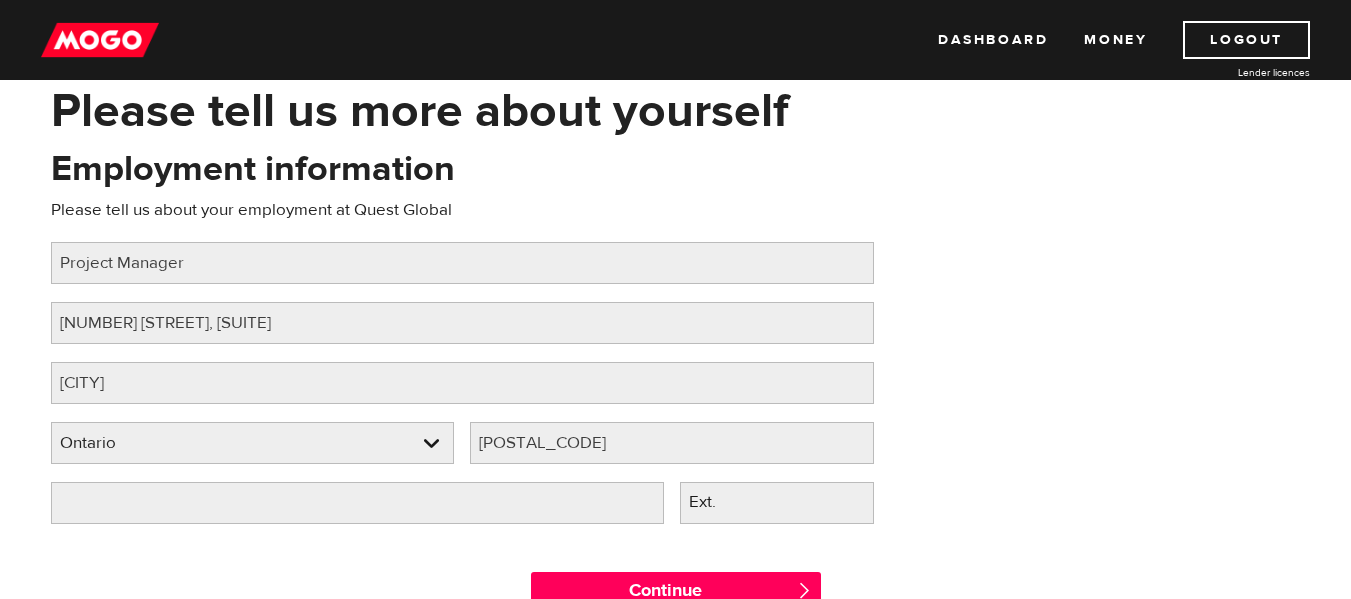 click on "Employment information Please tell us about your employment at Quest Global Job title Please fill in your job title Project Manager Employer street address Please fill in your employer's street address 15 WERTHEIM COURT, SUITE- 409 Employer city Please fill in your employer's city RICHMOND HILL Employer province Please select your employer's province Ontario Employer province Alberta
British Columbia
Ontario
Manitoba
New Brunswick
Newfoundland and Labrador
Nova Scotia
Northwest Territories
Nunavut
Prince Edward Island
Quebec
Saskatchewan
Yukon Employer province Alberta British Columbia Ontario Manitoba New Brunswick Newfoundland and Labrador Nova Scotia Northwest Territories Nunavut Prince Edward Island Quebec Saskatchewan Yukon Employer postal code Please fill in your employer's postal code L4B 3H7 Employer phone number Please fill in your employer's phone number Ext." at bounding box center (676, 343) 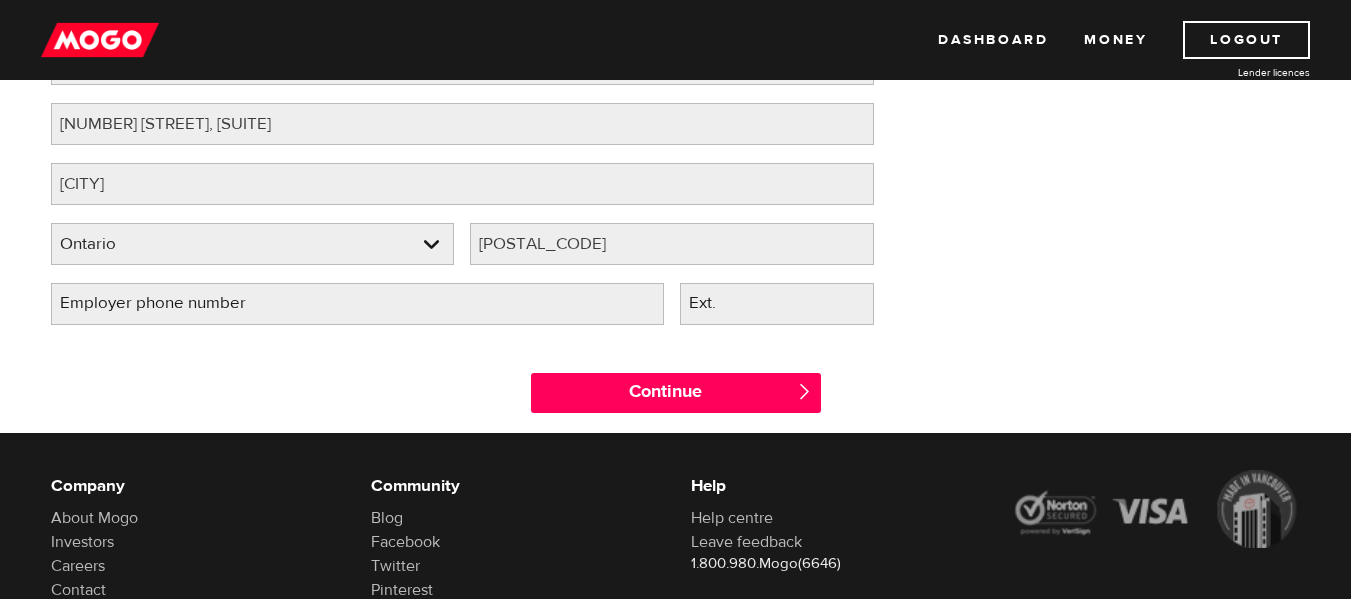 scroll, scrollTop: 300, scrollLeft: 0, axis: vertical 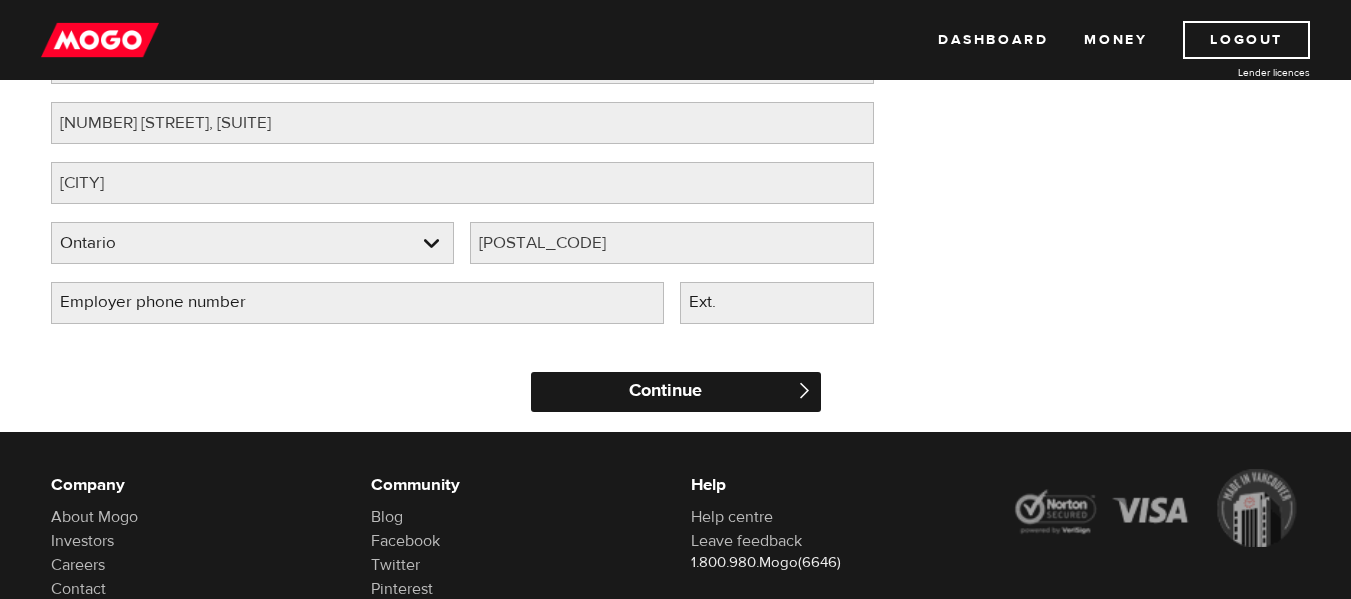 click on "Continue" at bounding box center (676, 392) 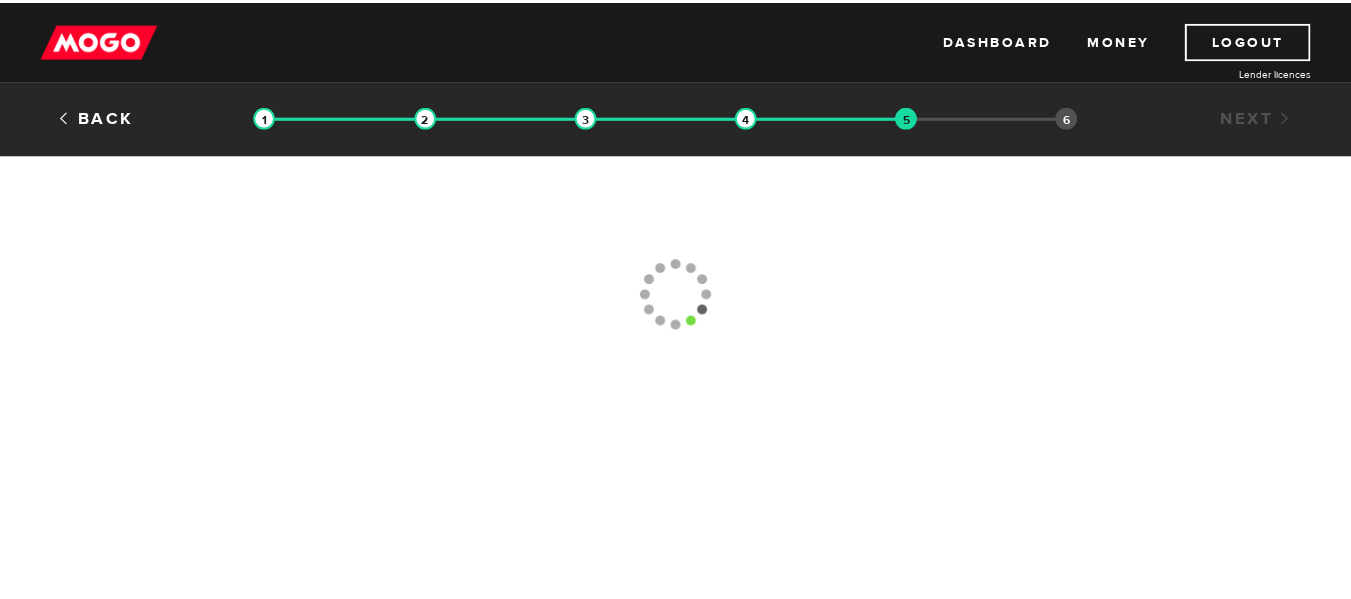 scroll, scrollTop: 0, scrollLeft: 0, axis: both 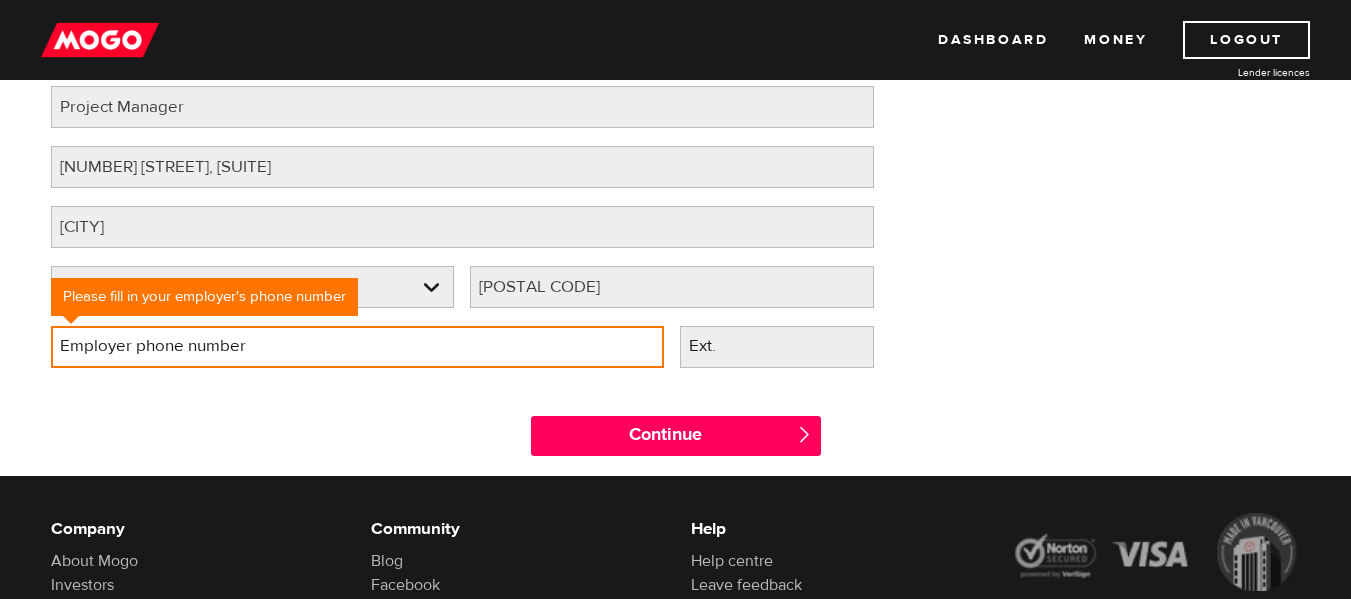 click on "Employer phone number" at bounding box center [357, 347] 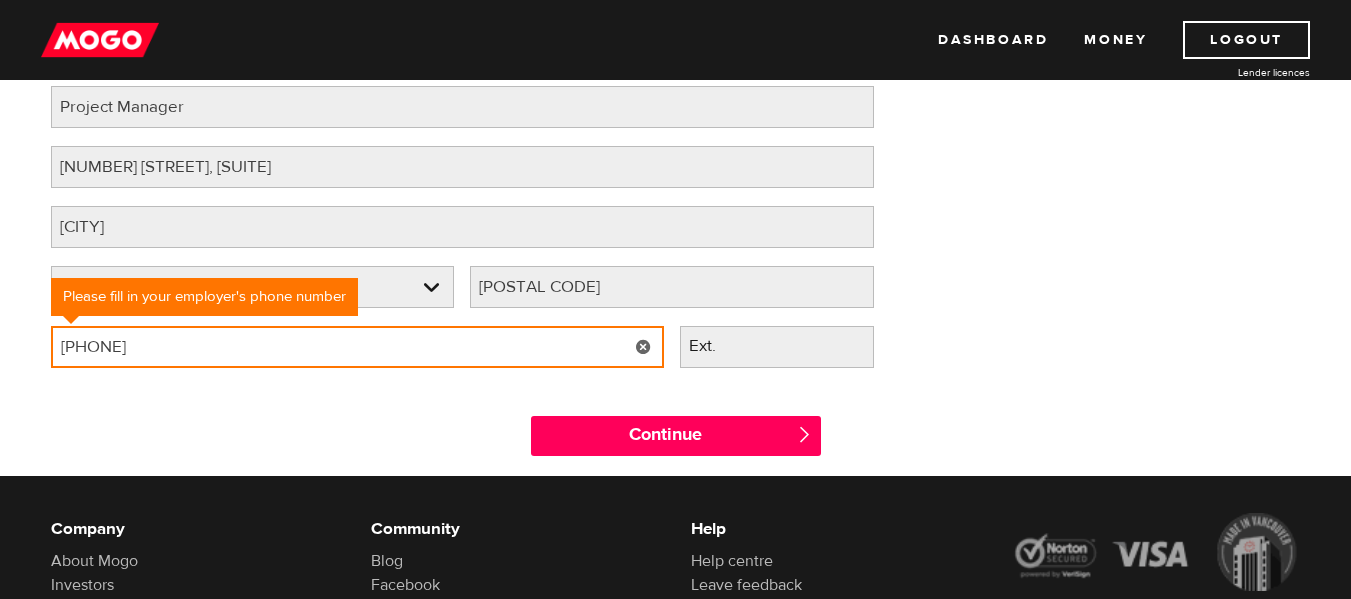 type on "[PHONE]" 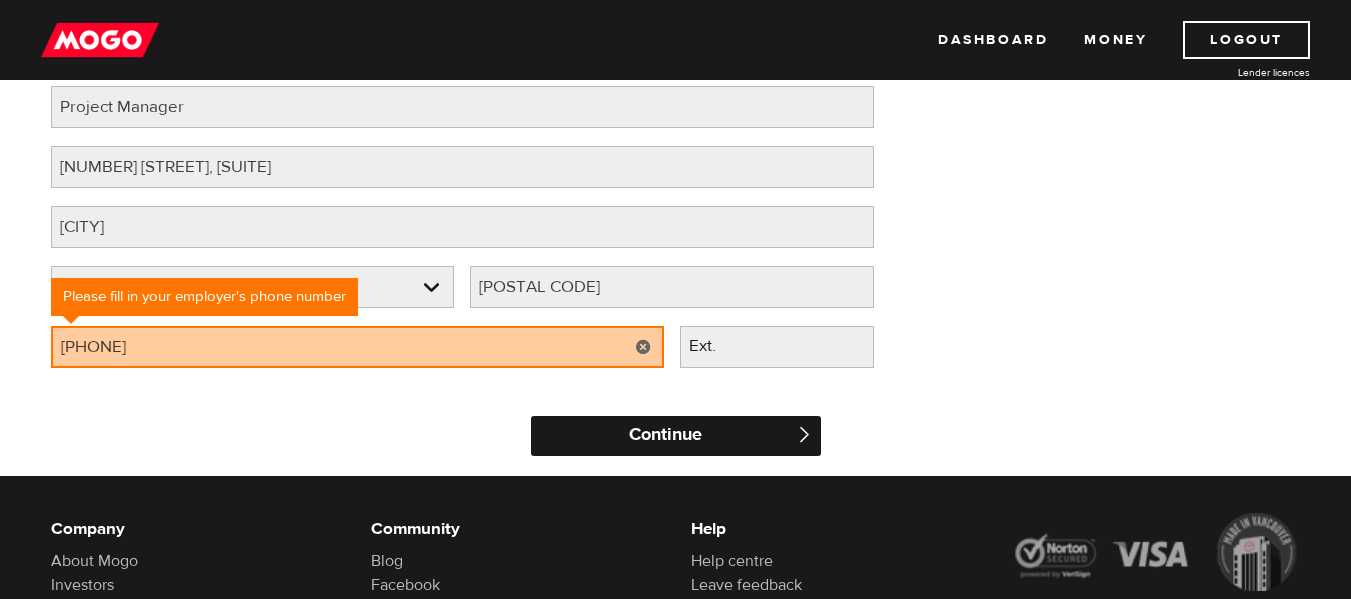 click on "Continue" at bounding box center [676, 436] 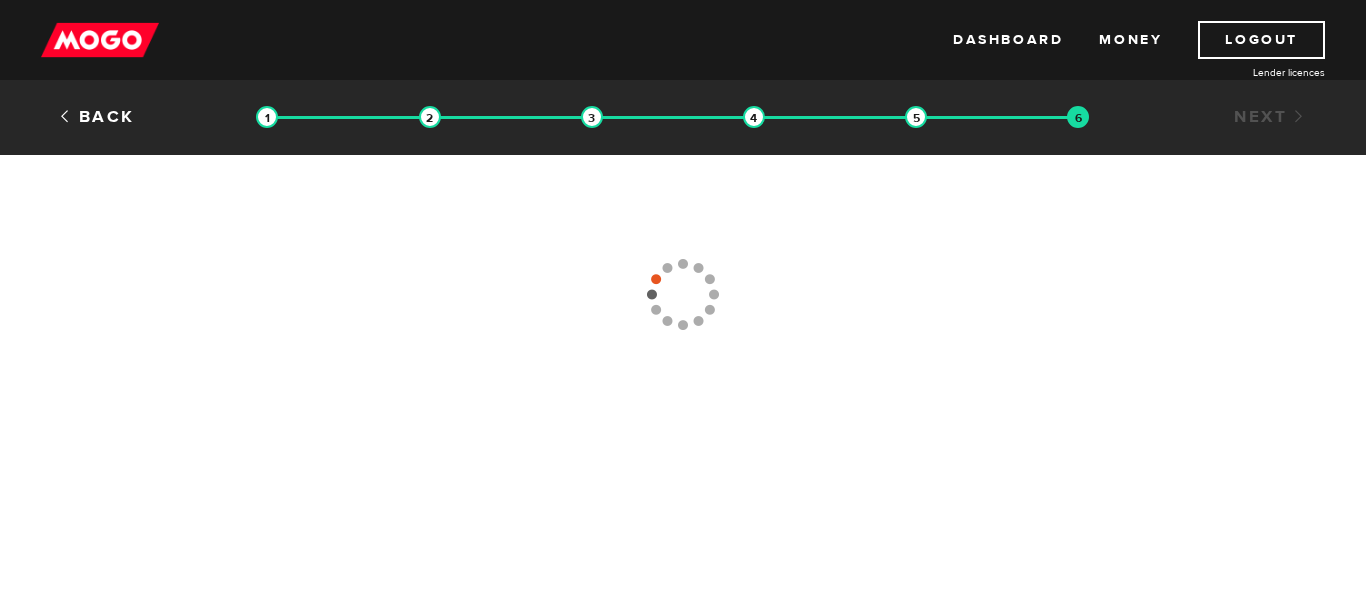 scroll, scrollTop: 0, scrollLeft: 0, axis: both 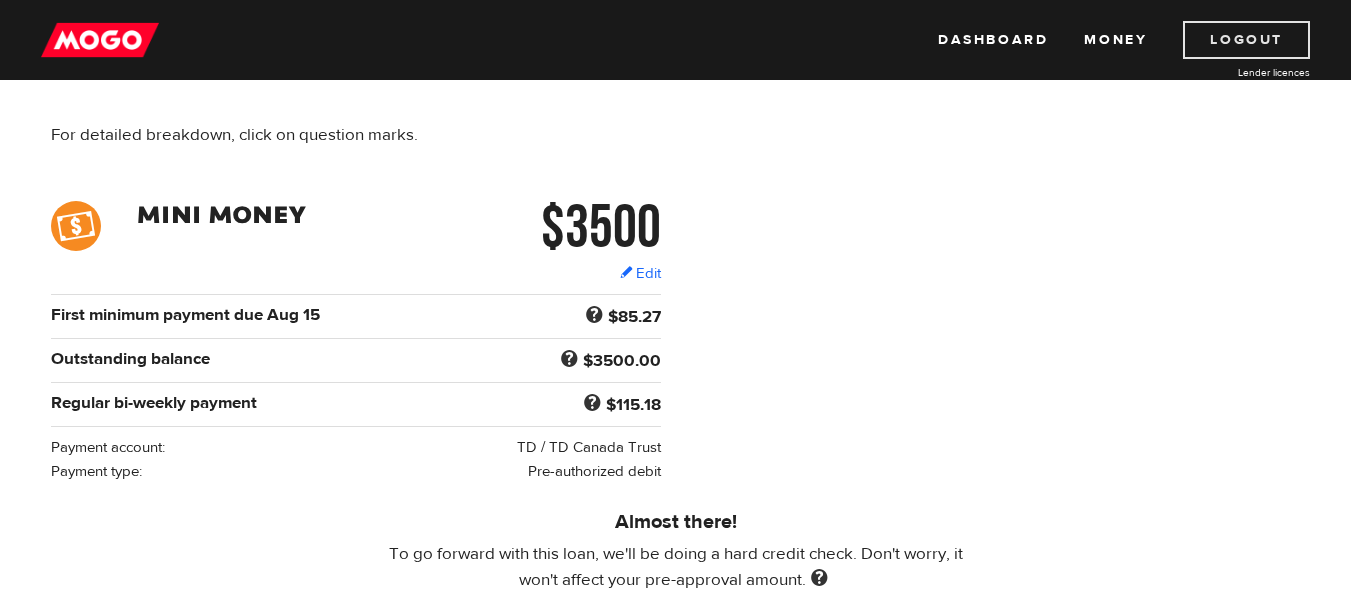 click on "Logout" at bounding box center [1246, 40] 